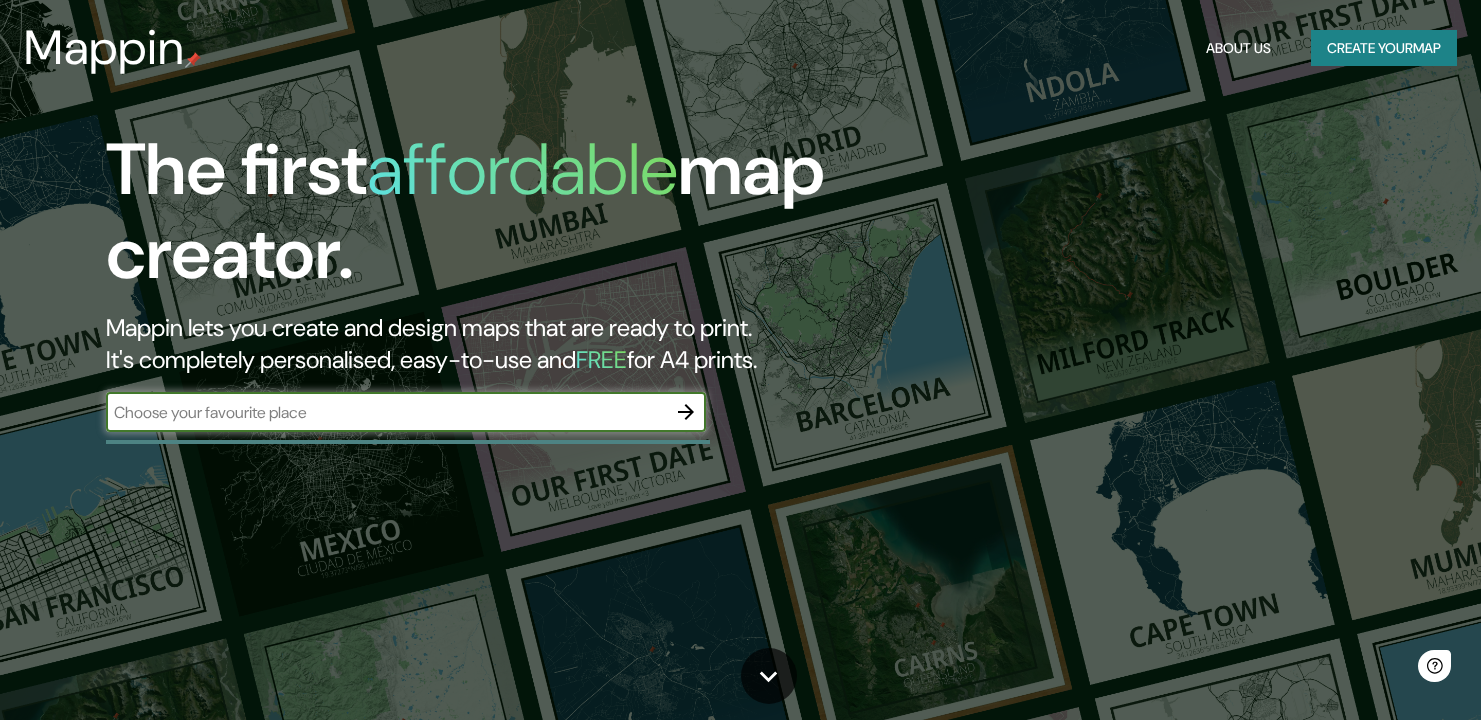scroll, scrollTop: 0, scrollLeft: 0, axis: both 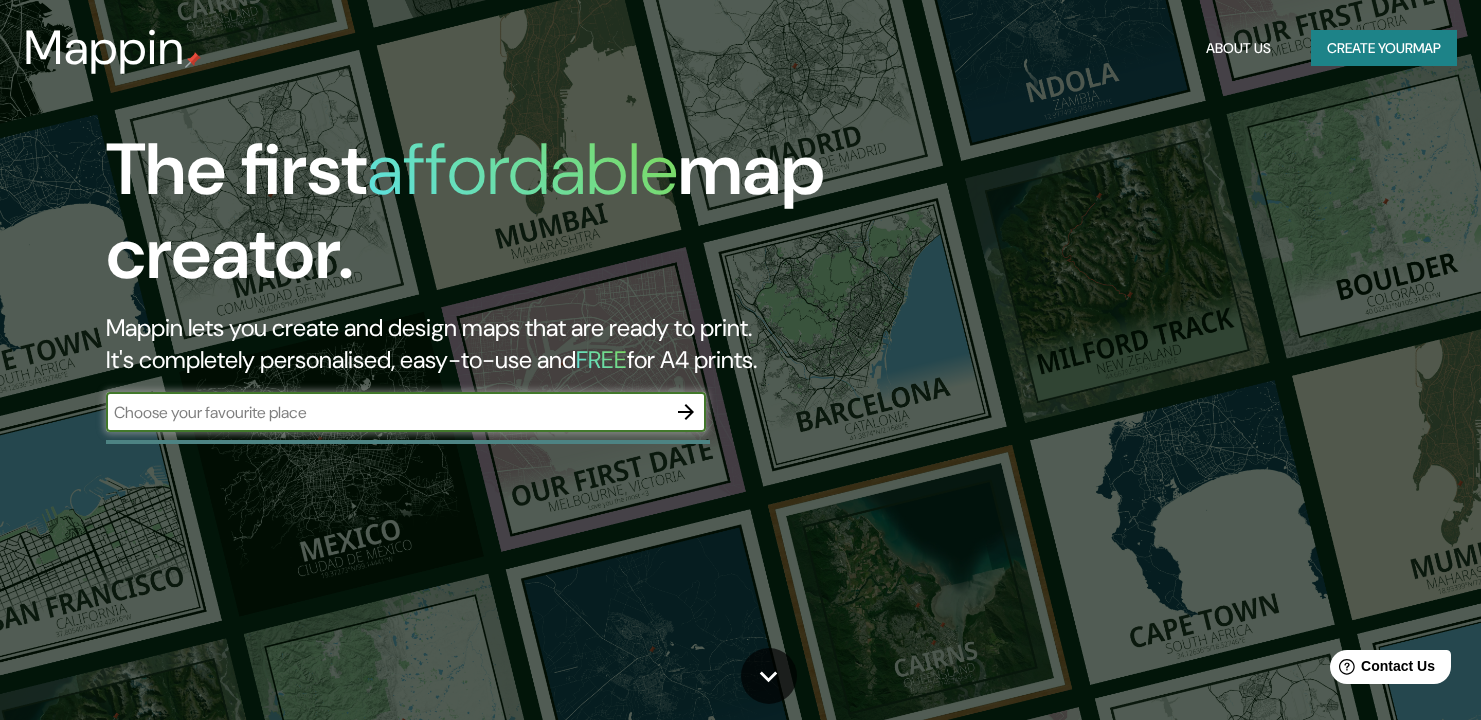 click at bounding box center (386, 412) 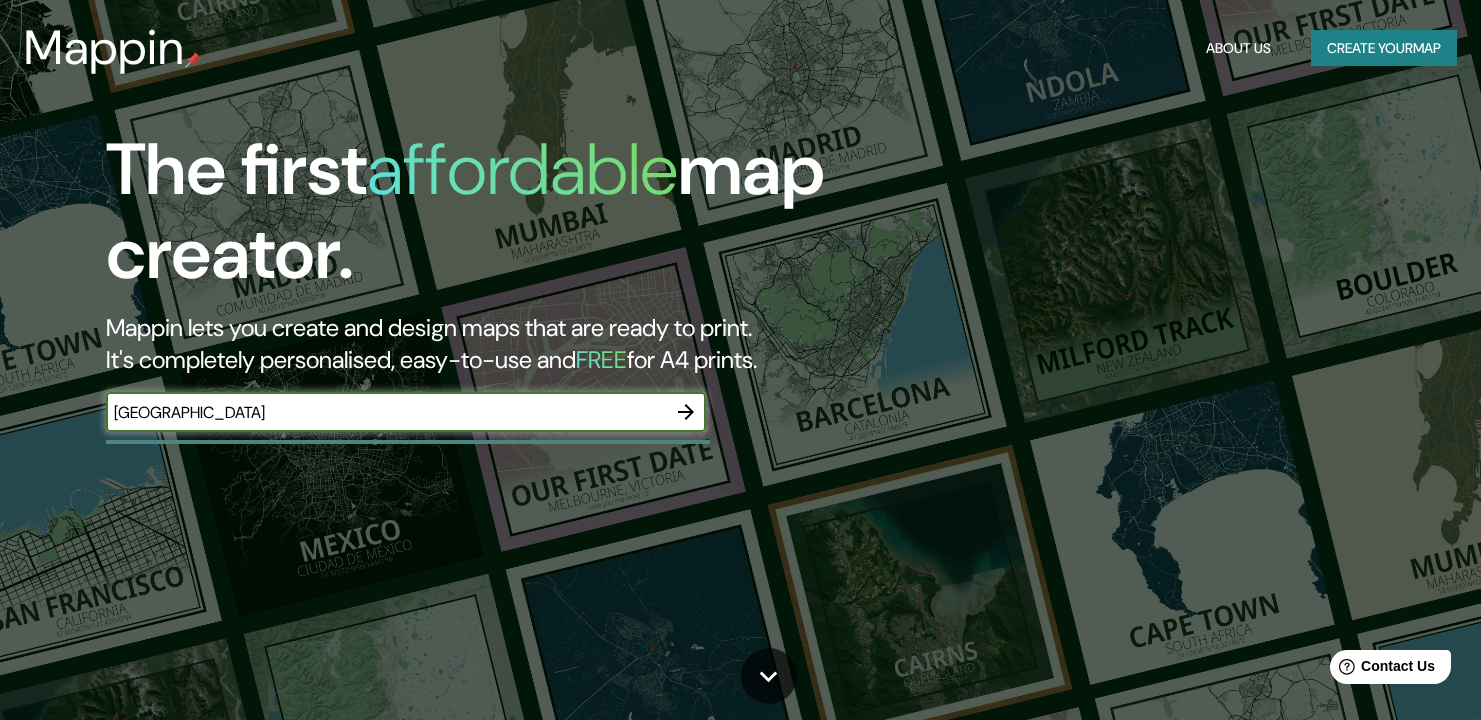 type on "[GEOGRAPHIC_DATA]" 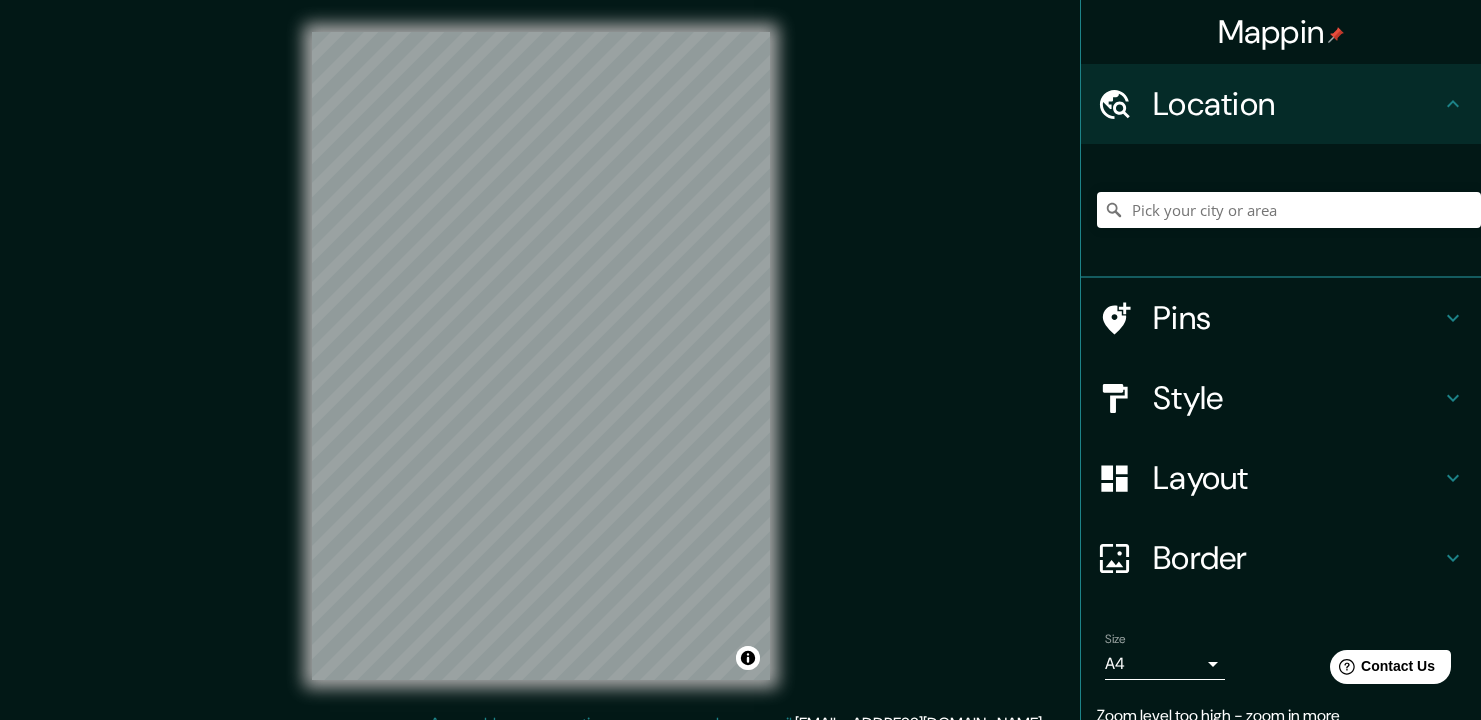 click on "Mappin Location Pins Style Layout Border Choose a border.  Hint : you can make layers of the frame opaque to create some cool effects. None Simple Transparent Fancy Size A4 single Zoom level too high - zoom in more Create your map © Mapbox   © OpenStreetMap   Improve this map Any problems, suggestions, or concerns please email    [EMAIL_ADDRESS][DOMAIN_NAME] . . ." at bounding box center (740, 360) 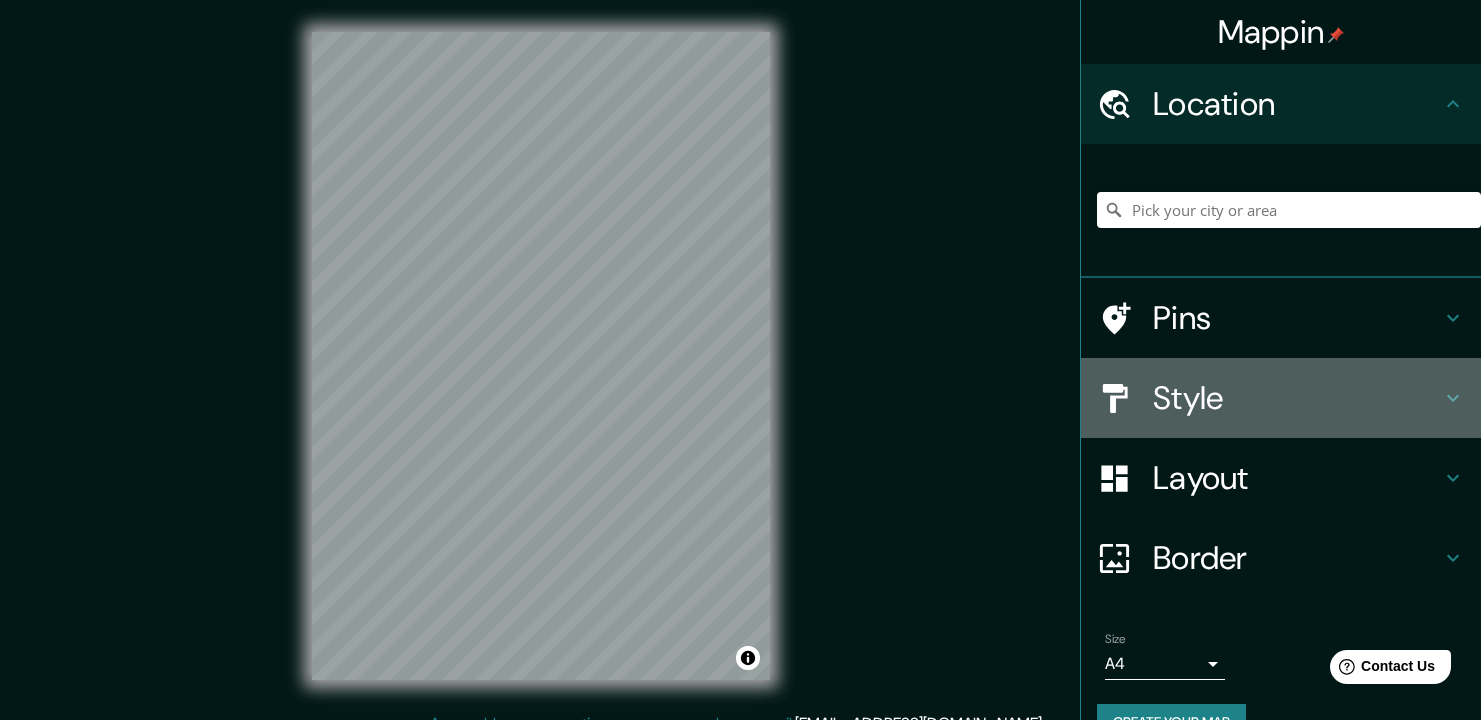 click on "Style" at bounding box center [1297, 398] 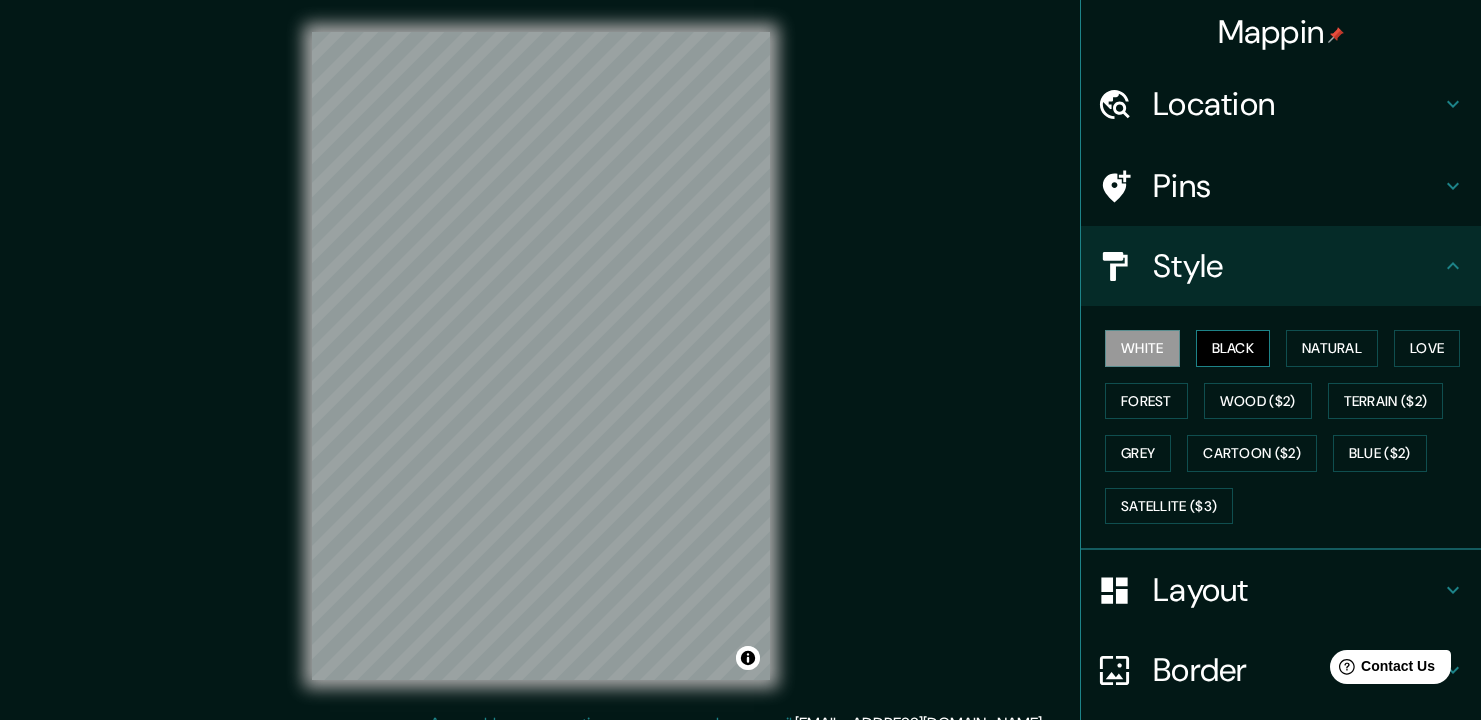 click on "Black" at bounding box center (1233, 348) 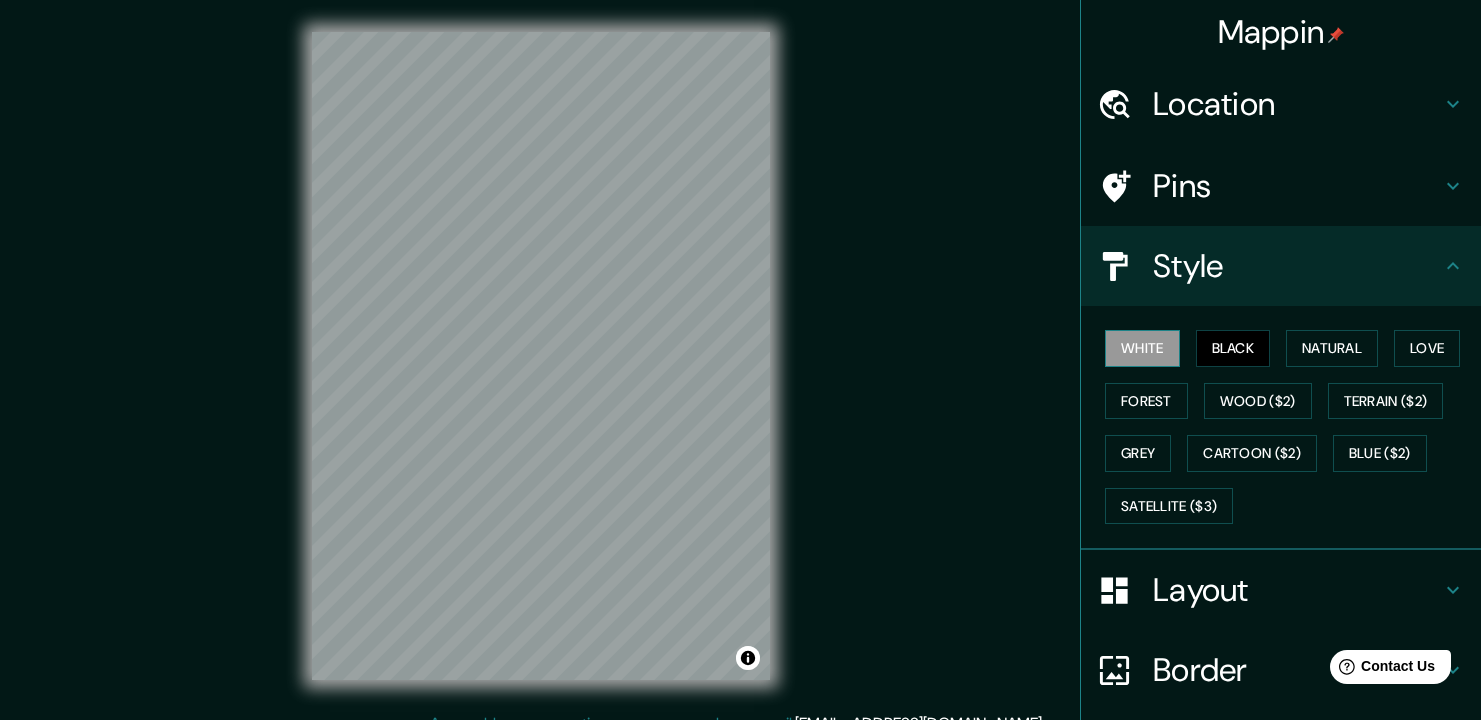 click on "White" at bounding box center (1142, 348) 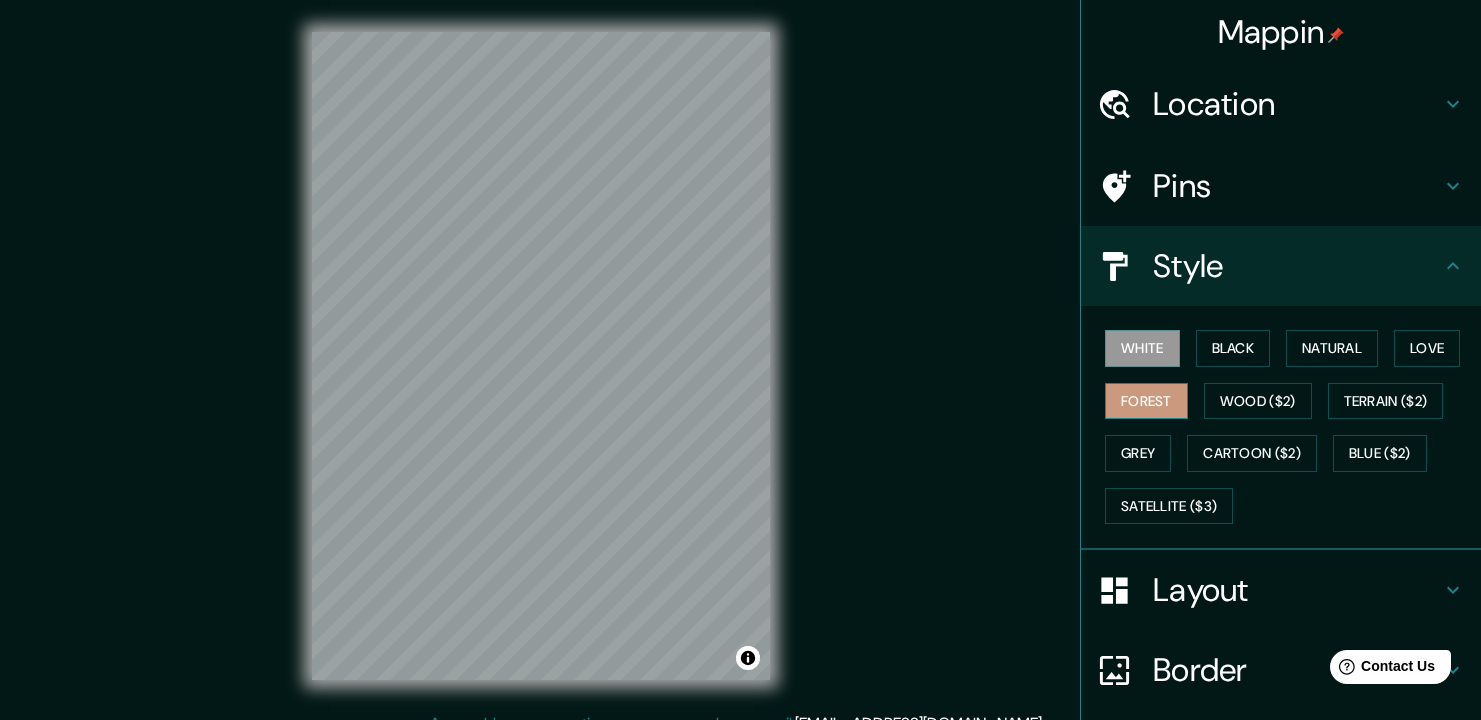 click on "Forest" at bounding box center [1146, 401] 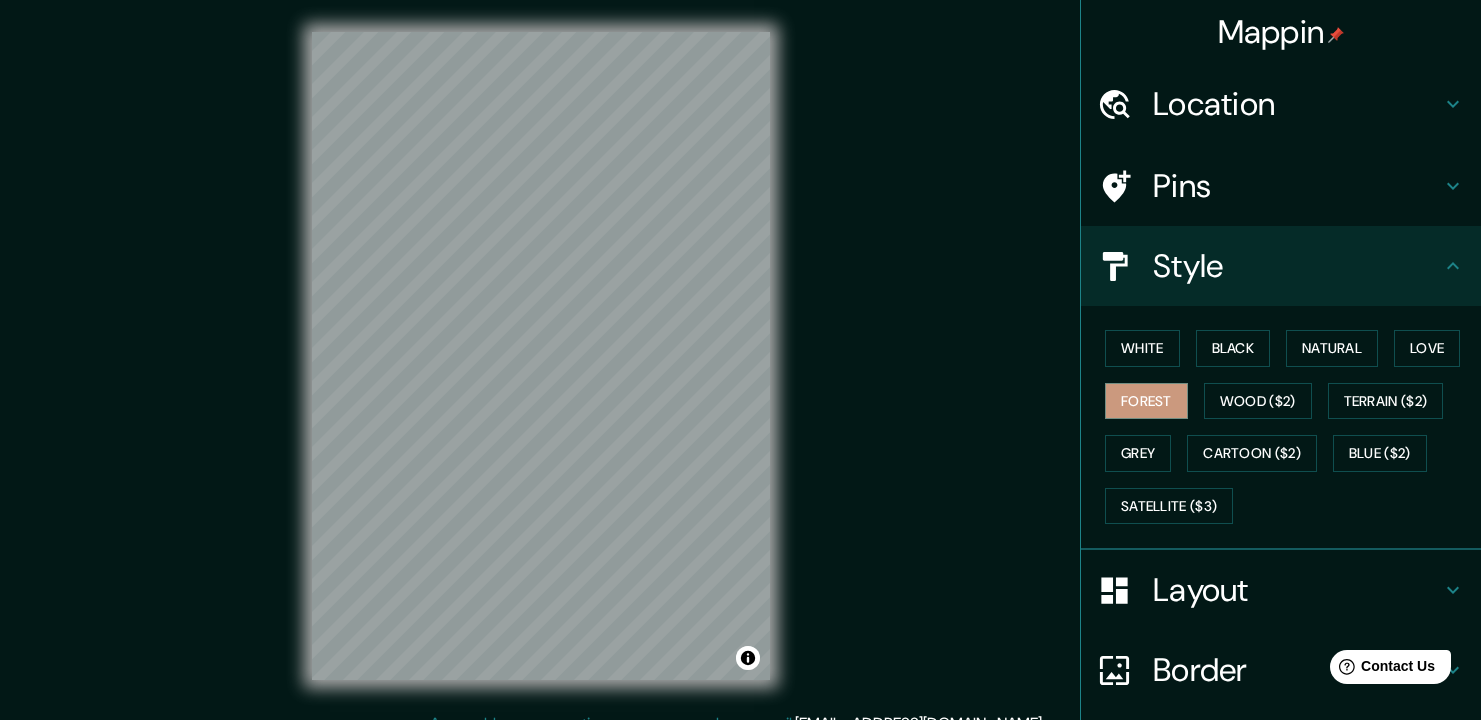 click on "White Black Natural Love Forest Wood ($2) Terrain ($2) Grey Cartoon ($2) Blue ($2) Satellite ($3)" at bounding box center (1289, 427) 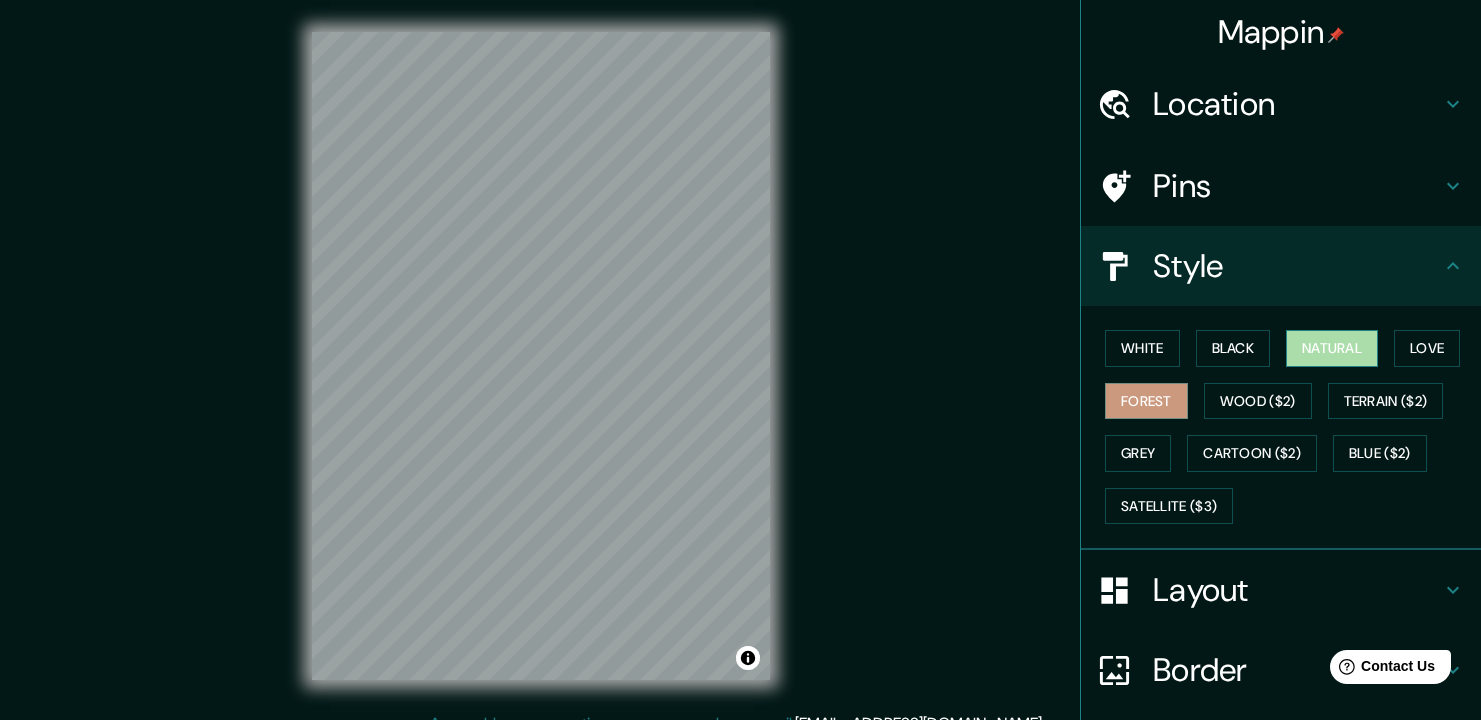 click on "Natural" at bounding box center (1332, 348) 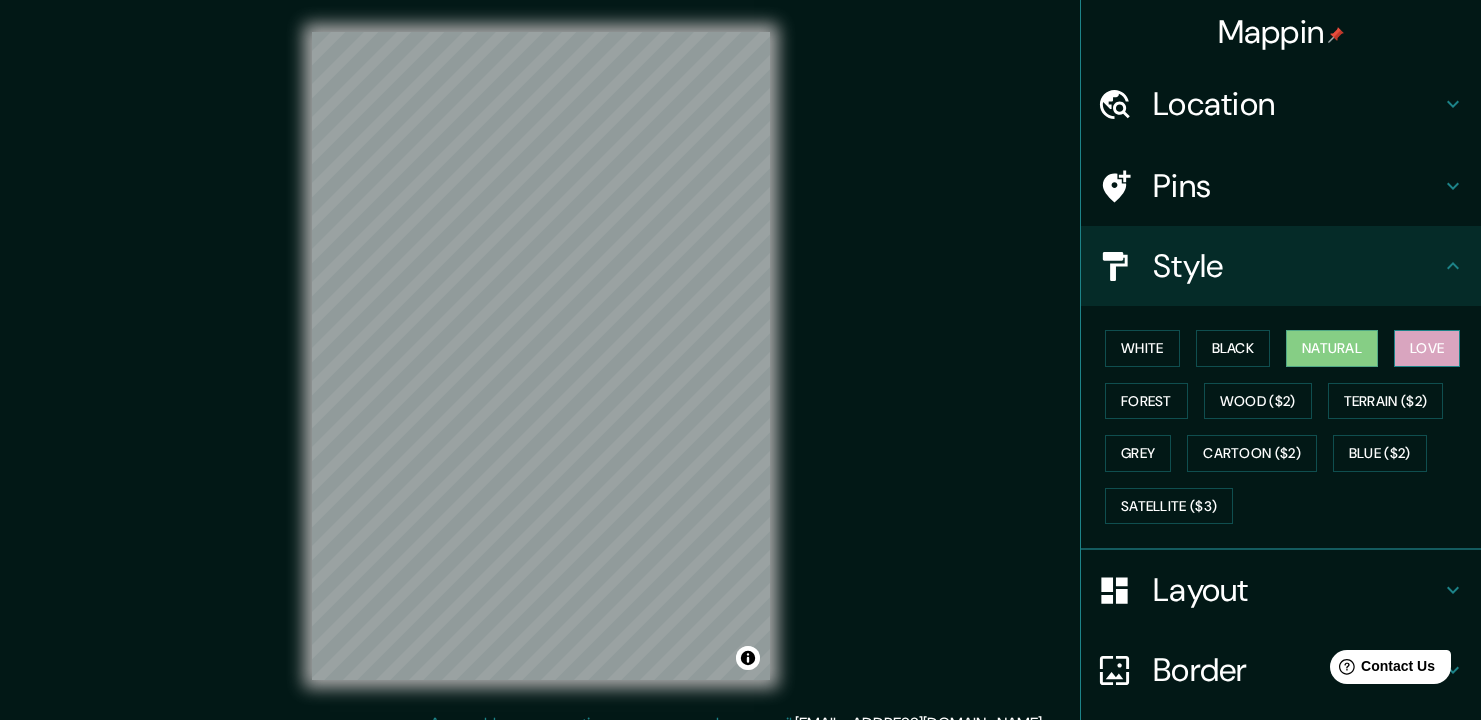 click on "Love" at bounding box center [1427, 348] 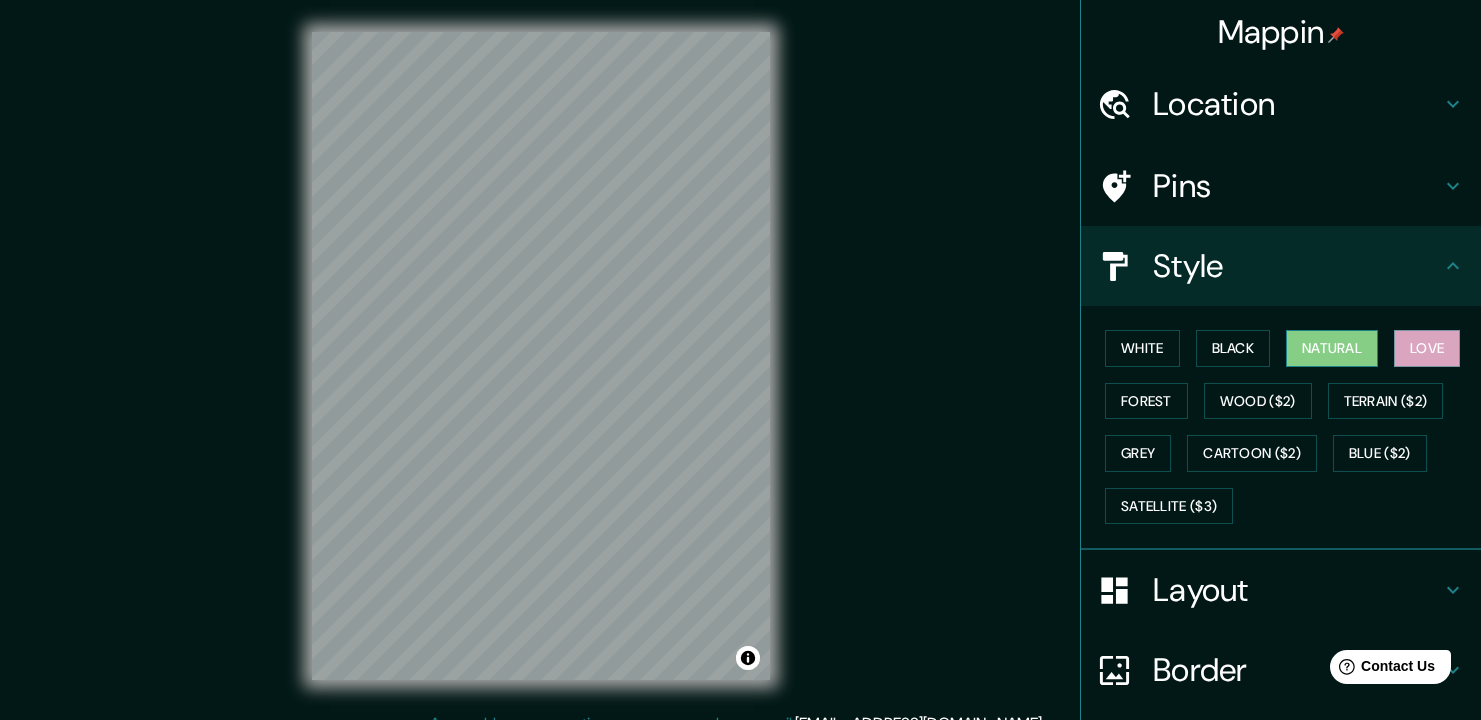 click on "Natural" at bounding box center [1332, 348] 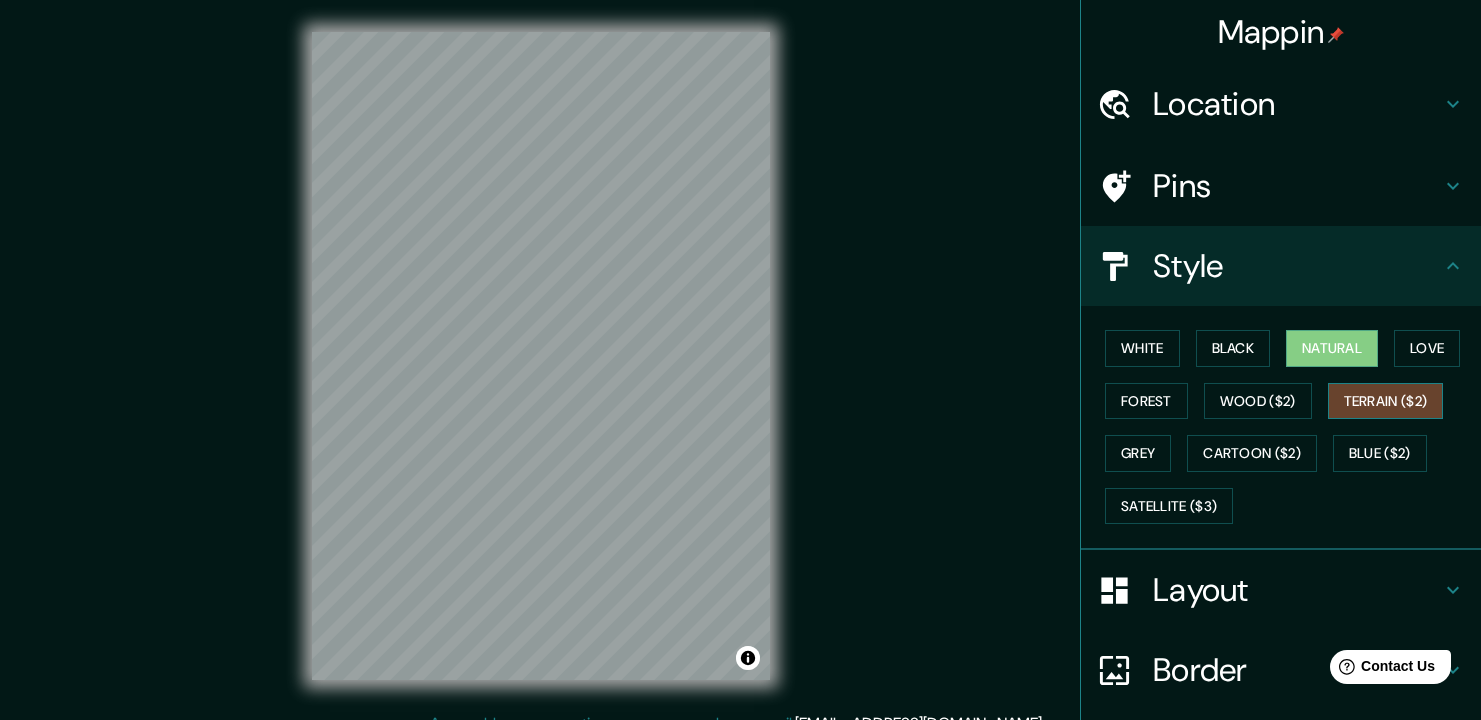 click on "Terrain ($2)" at bounding box center [1386, 401] 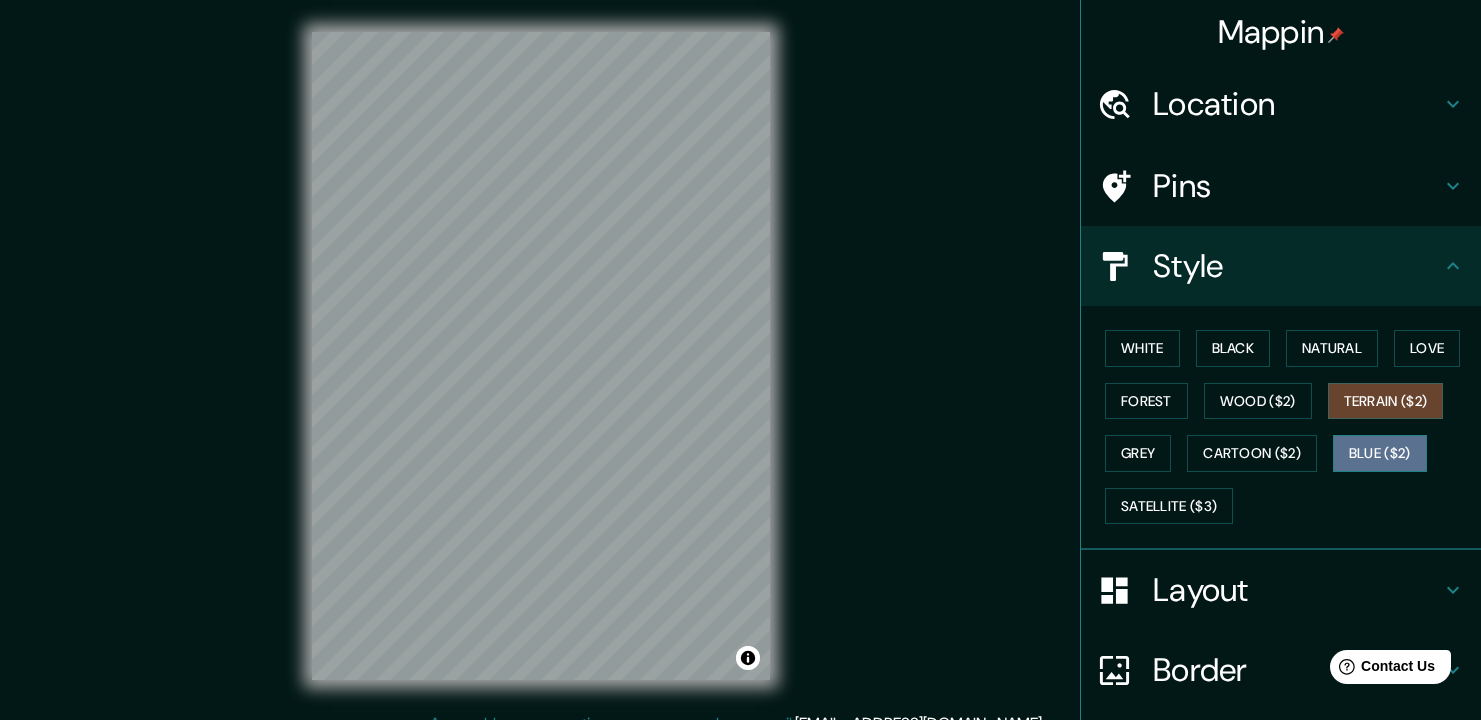 click on "Blue ($2)" at bounding box center (1380, 453) 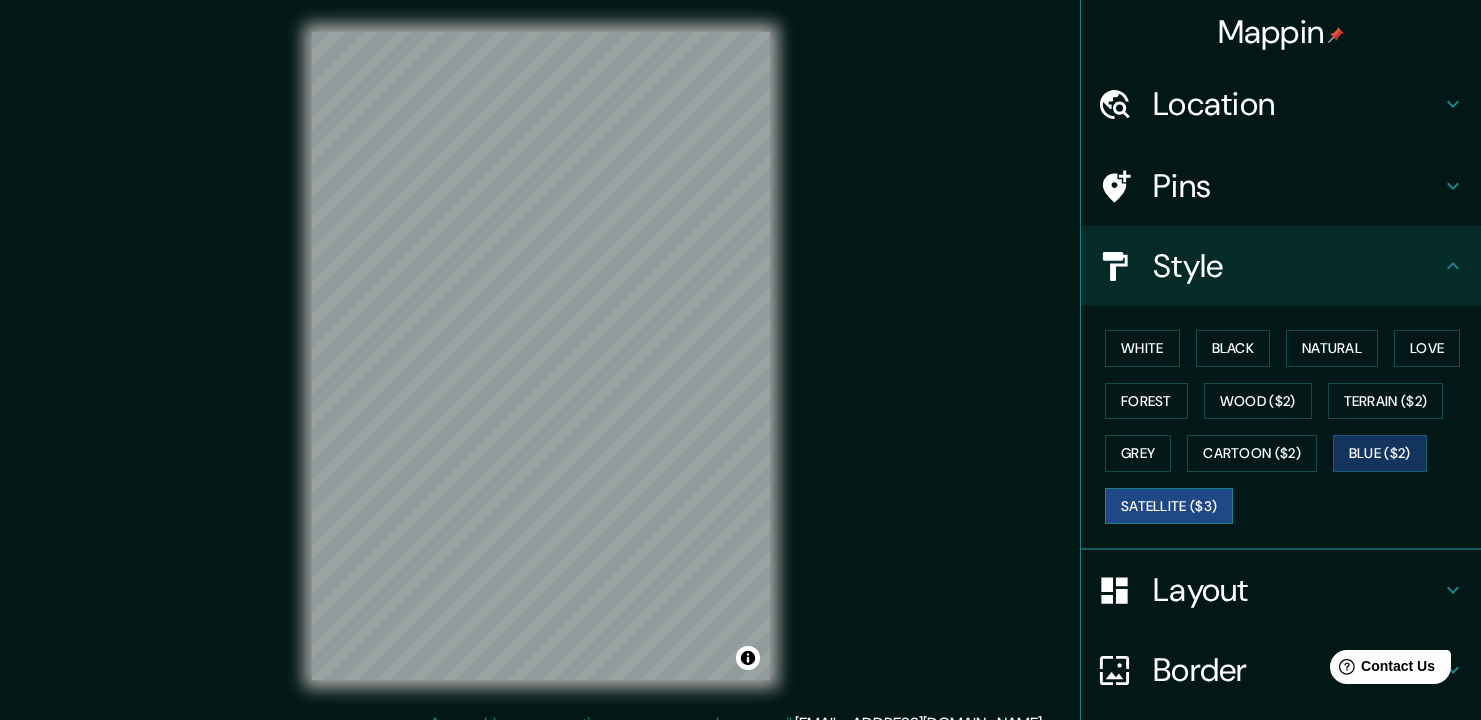 click on "Satellite ($3)" at bounding box center [1169, 506] 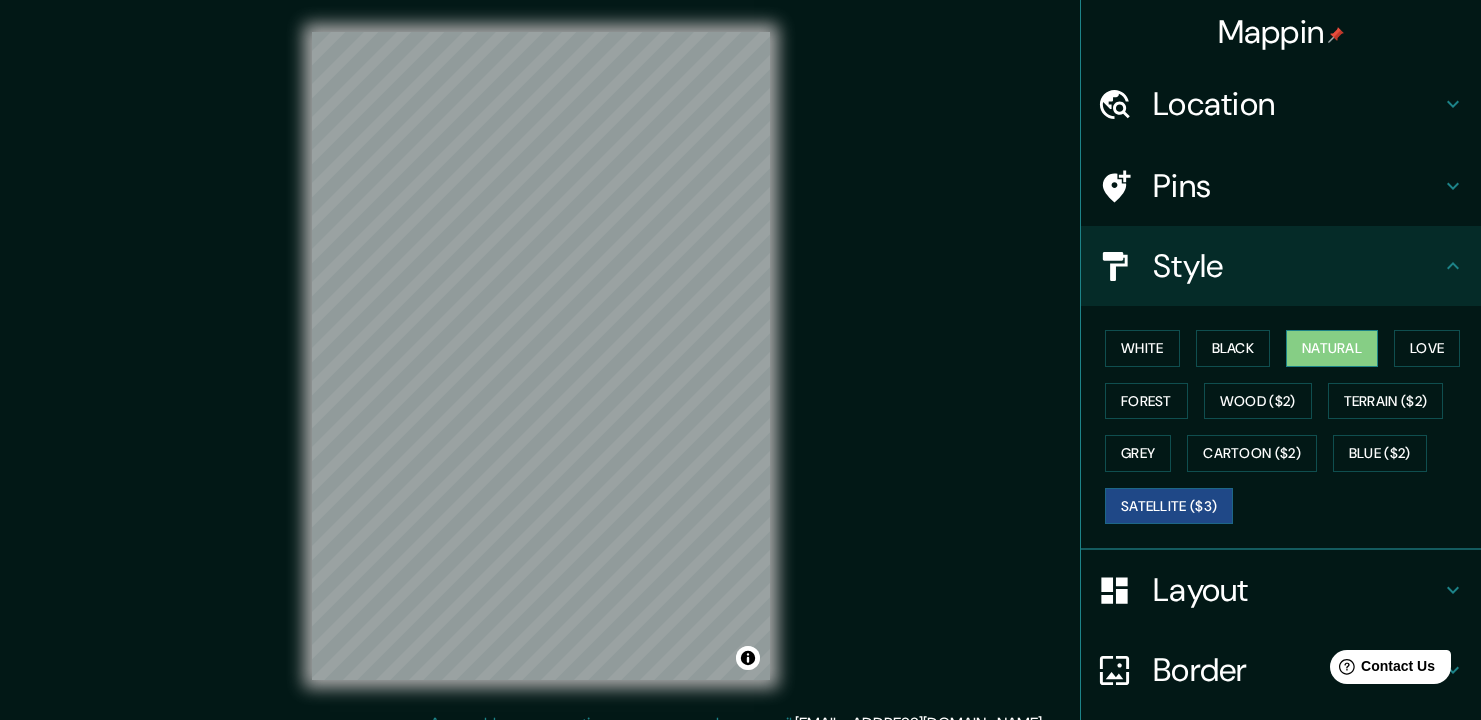 click on "Natural" at bounding box center [1332, 348] 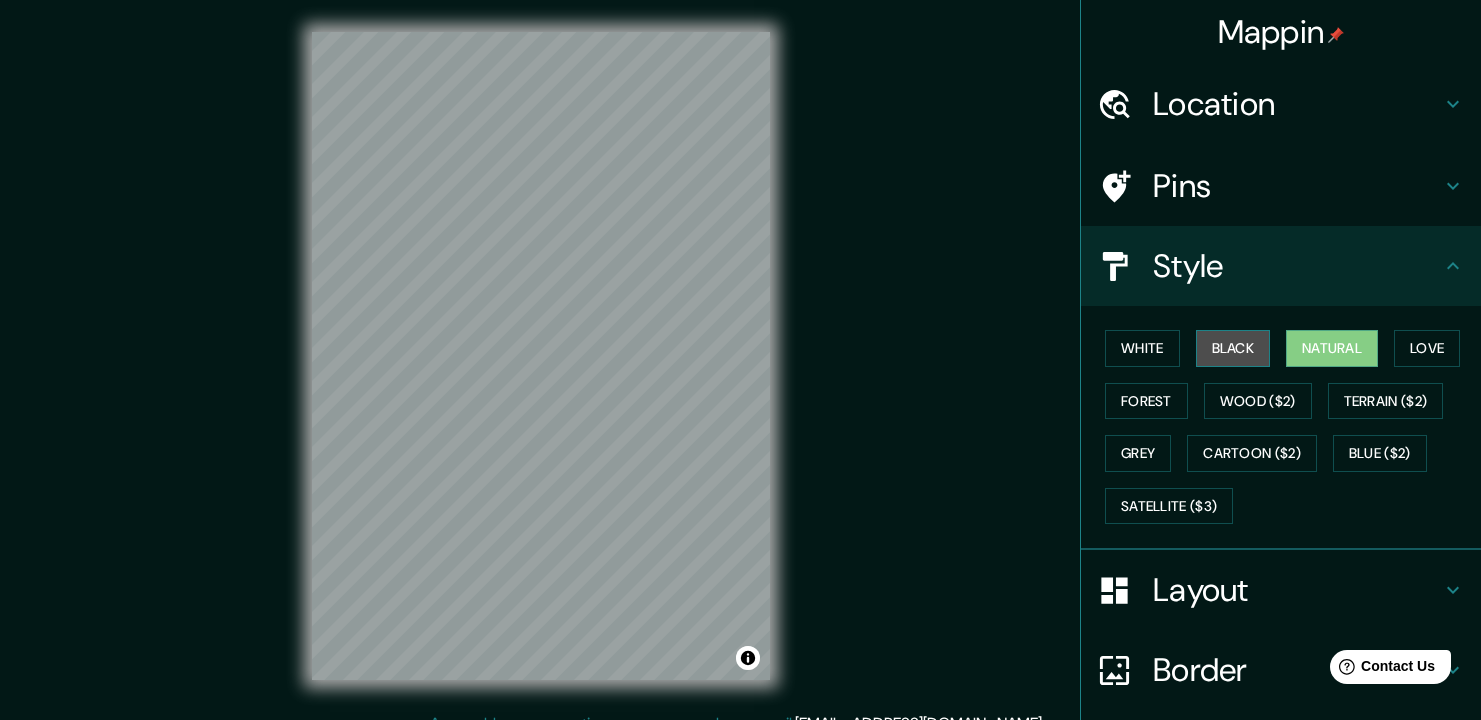 click on "Black" at bounding box center [1233, 348] 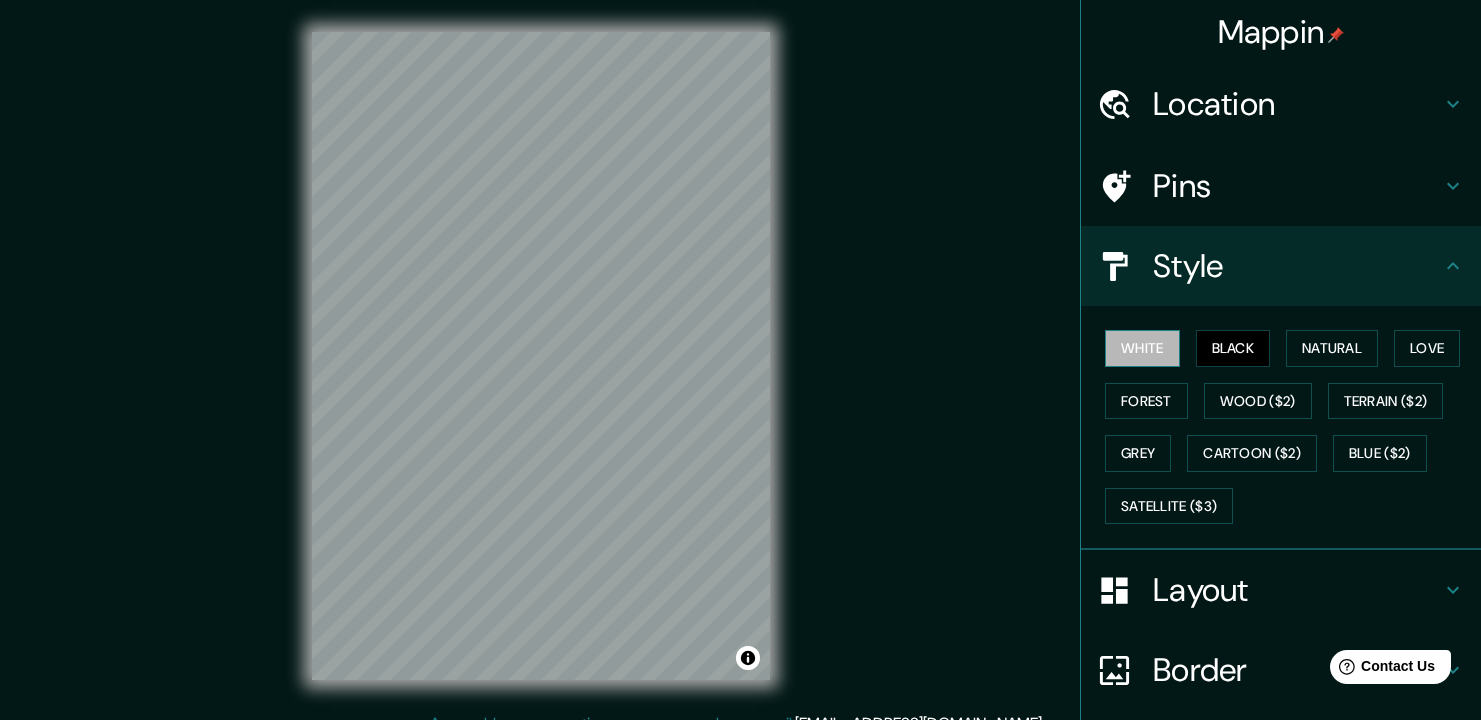 click on "White" at bounding box center (1142, 348) 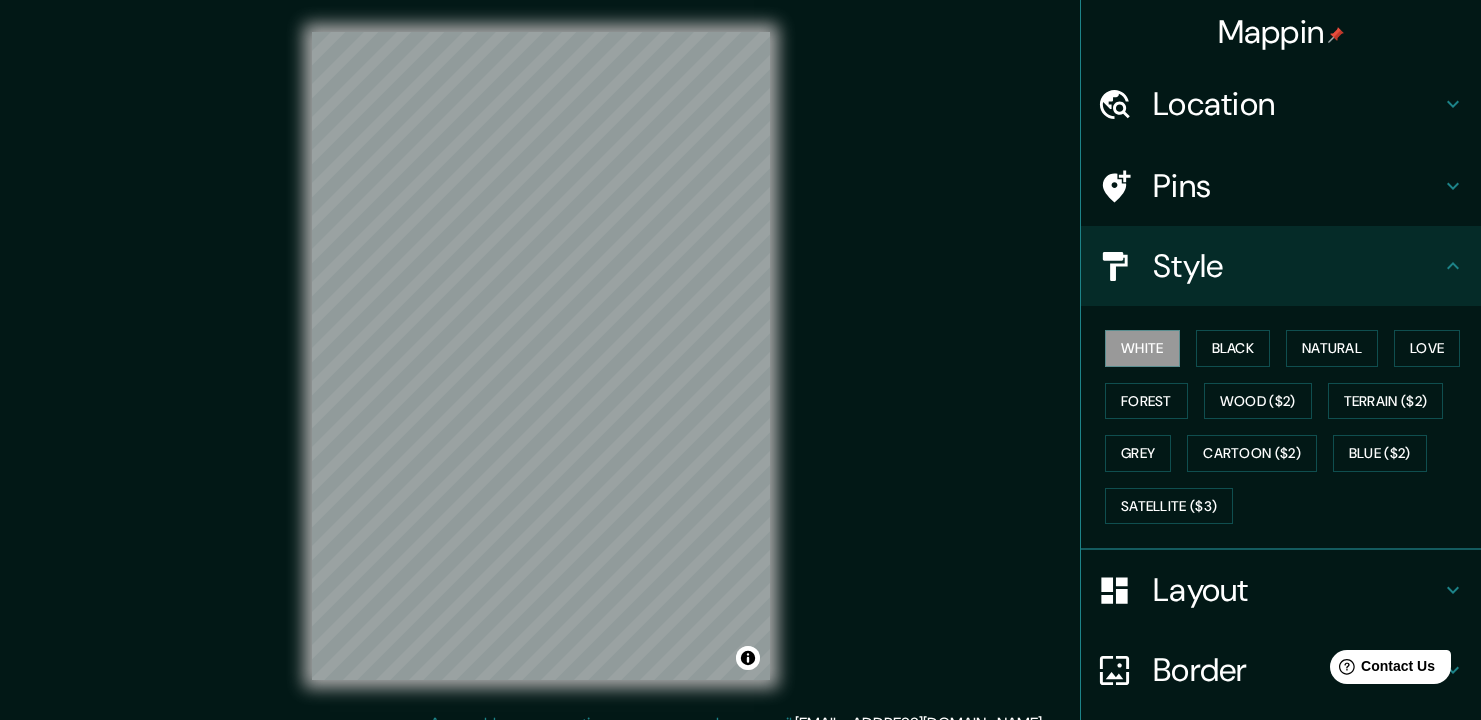 click on "Layout" at bounding box center (1297, 590) 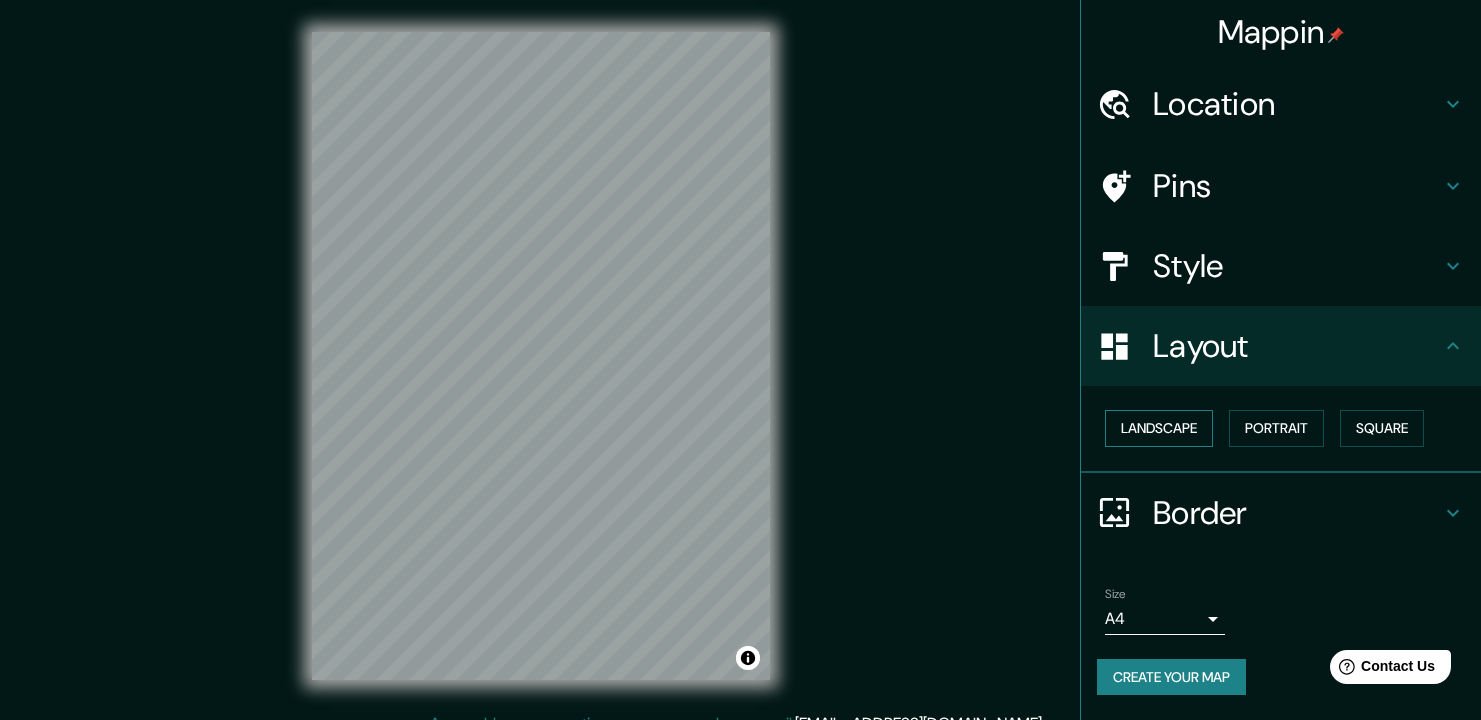 click on "Landscape" at bounding box center [1159, 428] 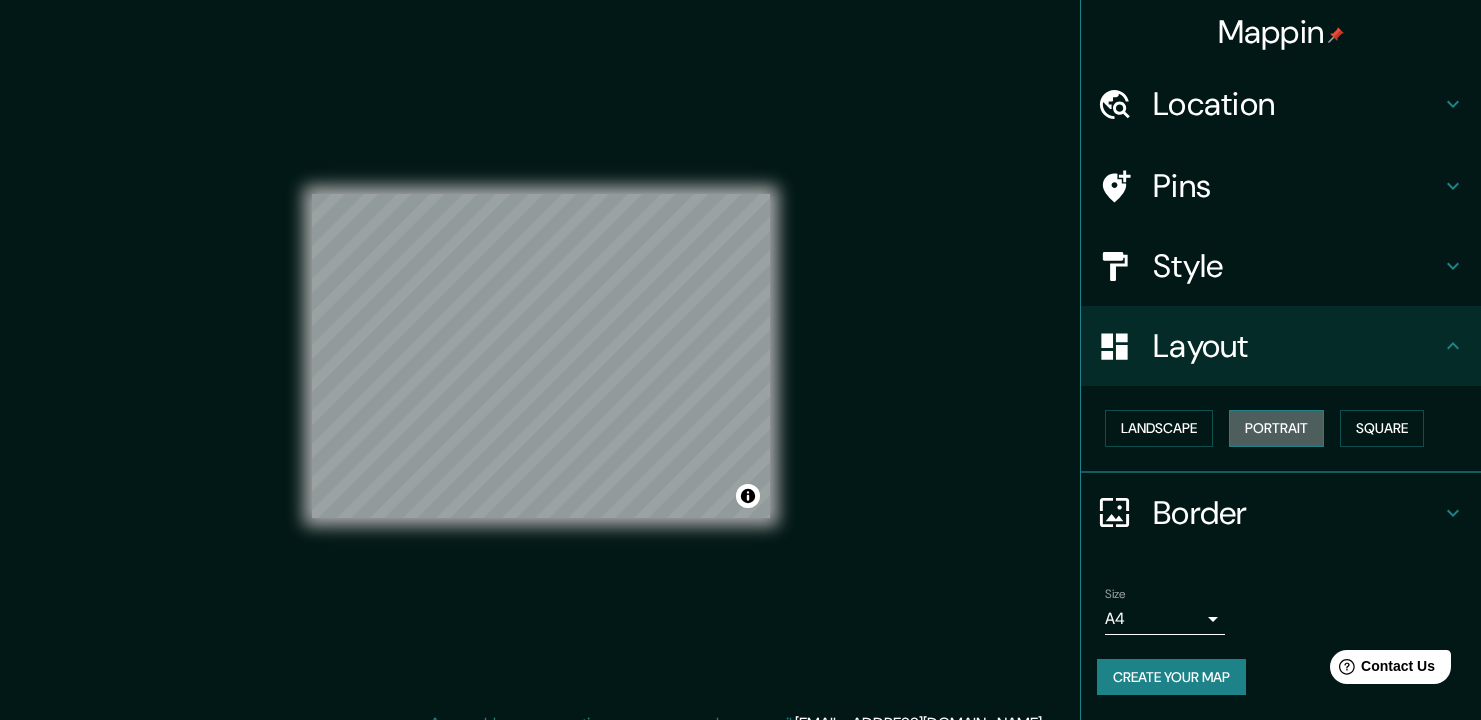 click on "Portrait" at bounding box center (1276, 428) 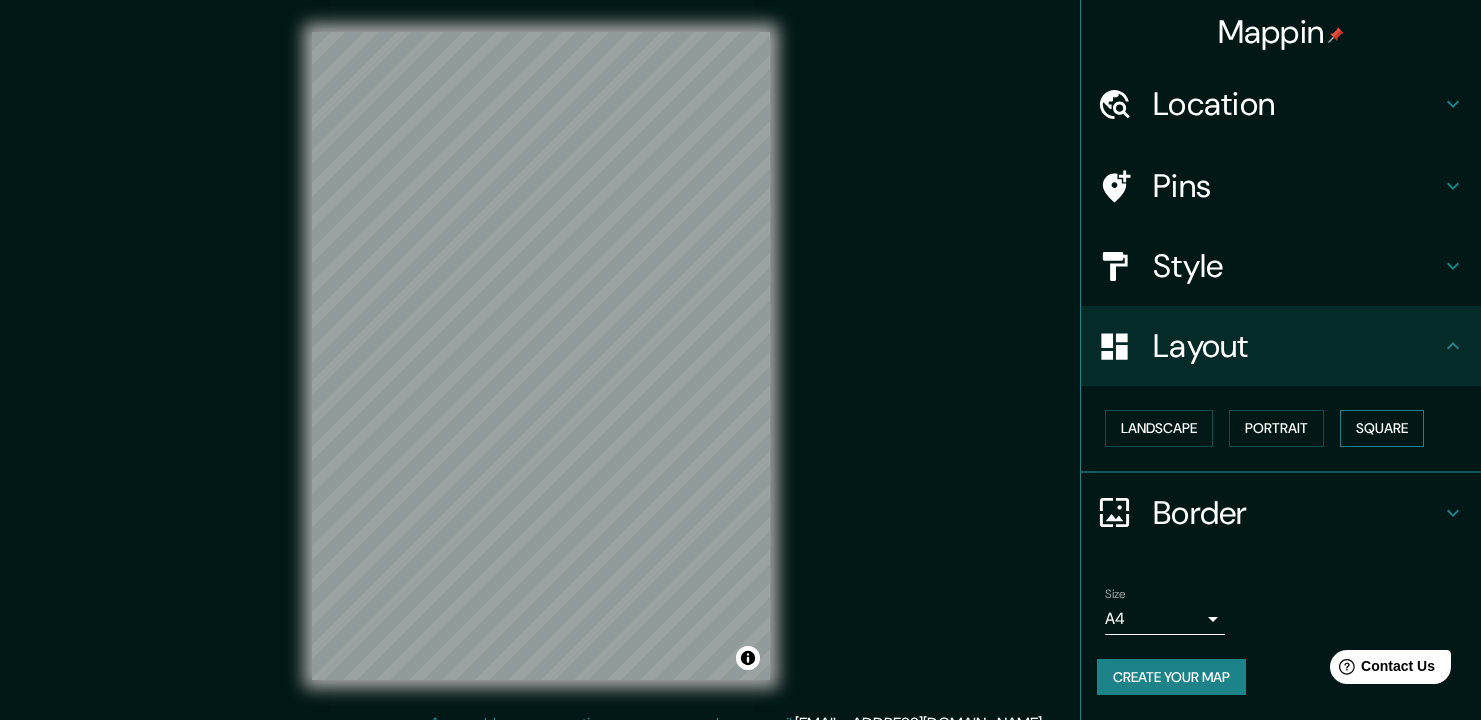 click on "Square" at bounding box center (1382, 428) 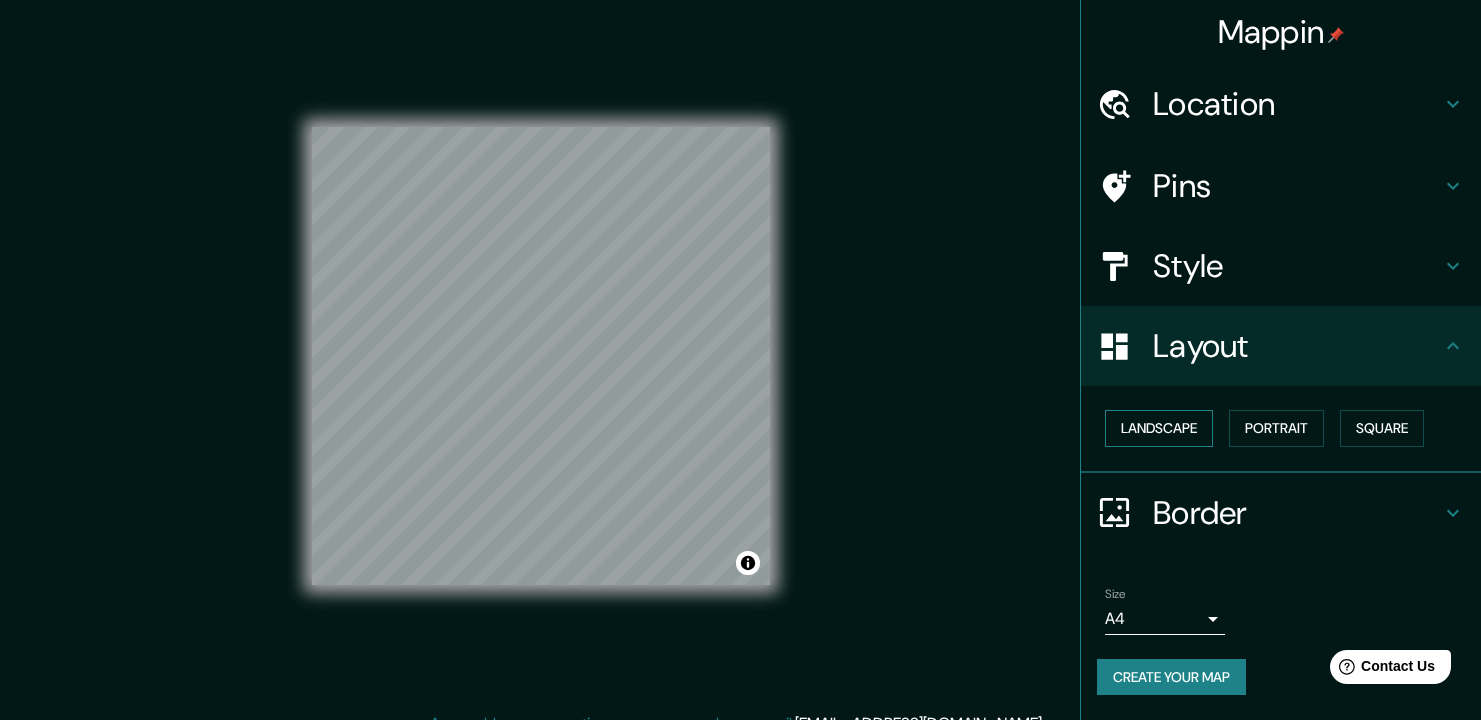 click on "Landscape" at bounding box center (1159, 428) 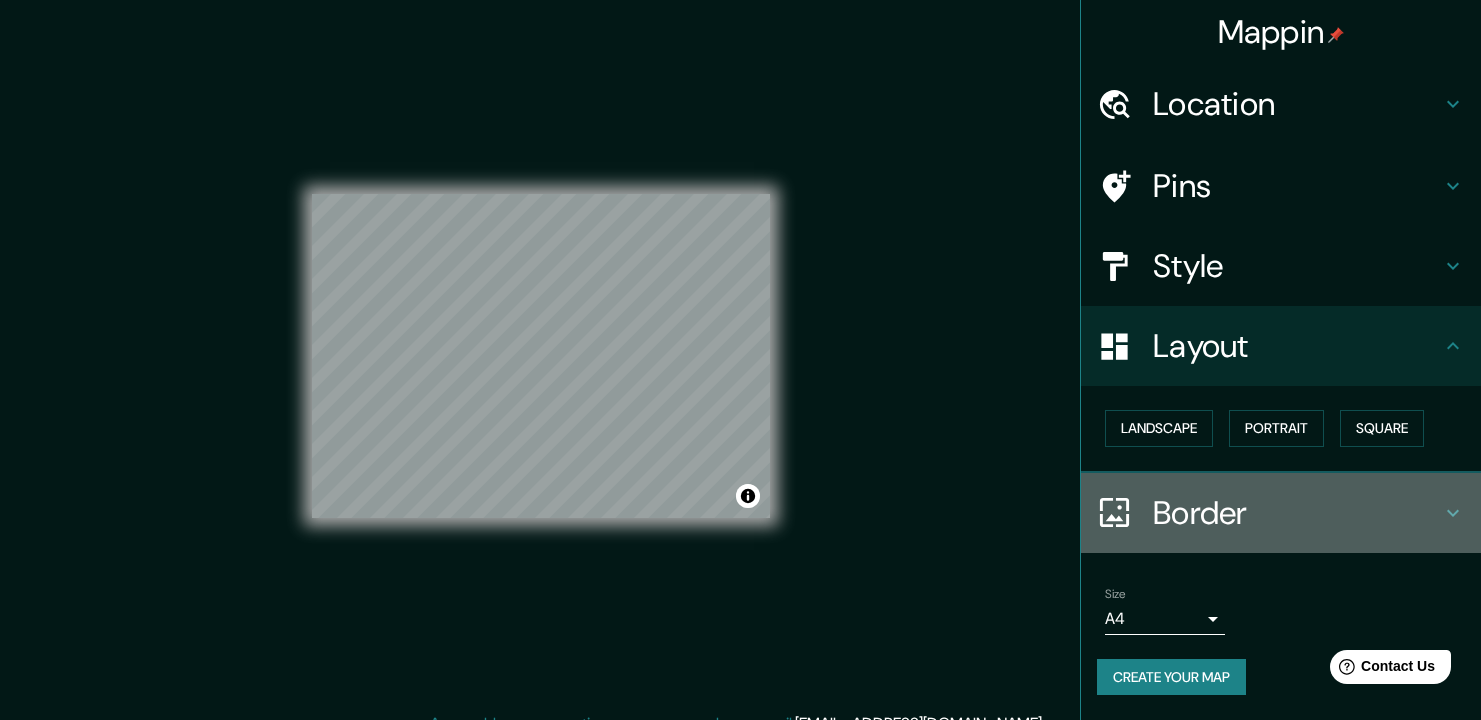 click on "Border" at bounding box center (1297, 513) 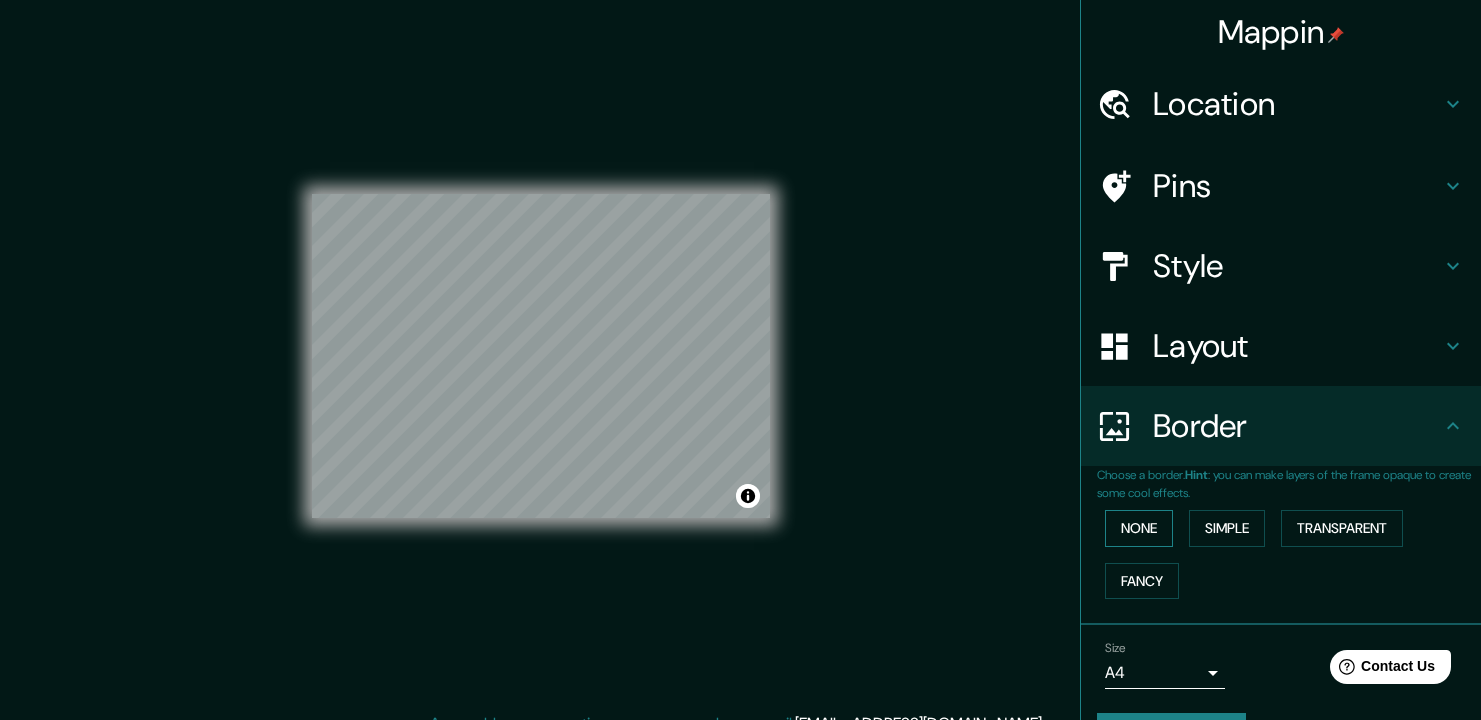 click on "None" at bounding box center [1139, 528] 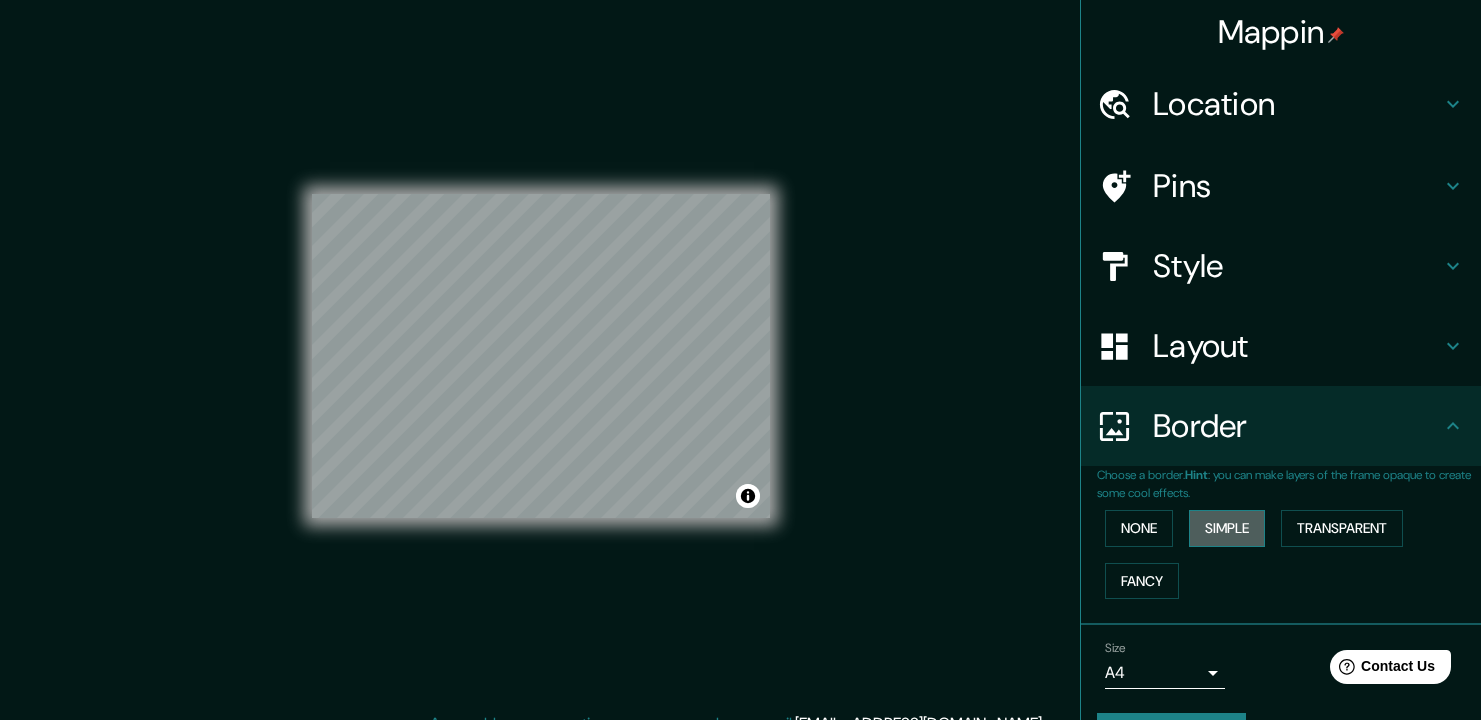 click on "Simple" at bounding box center (1227, 528) 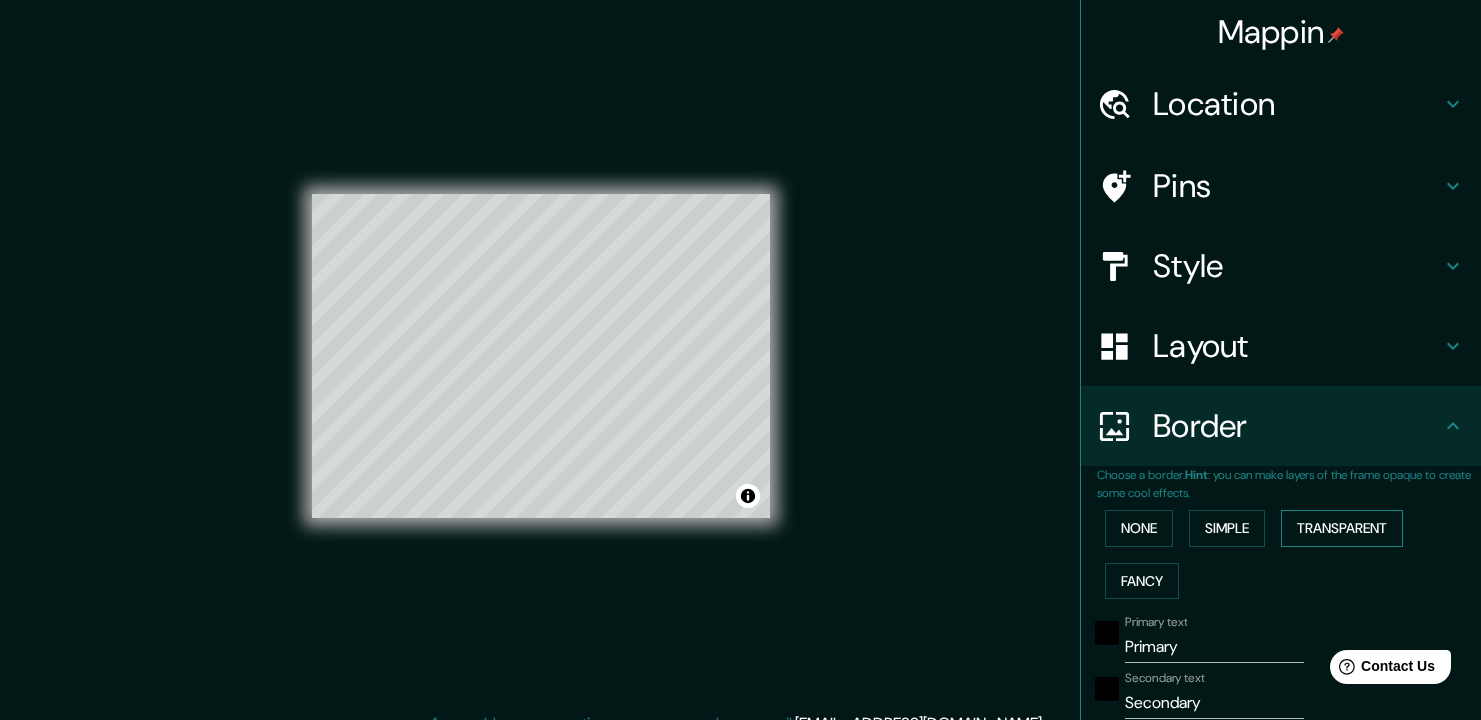 click on "Transparent" at bounding box center [1342, 528] 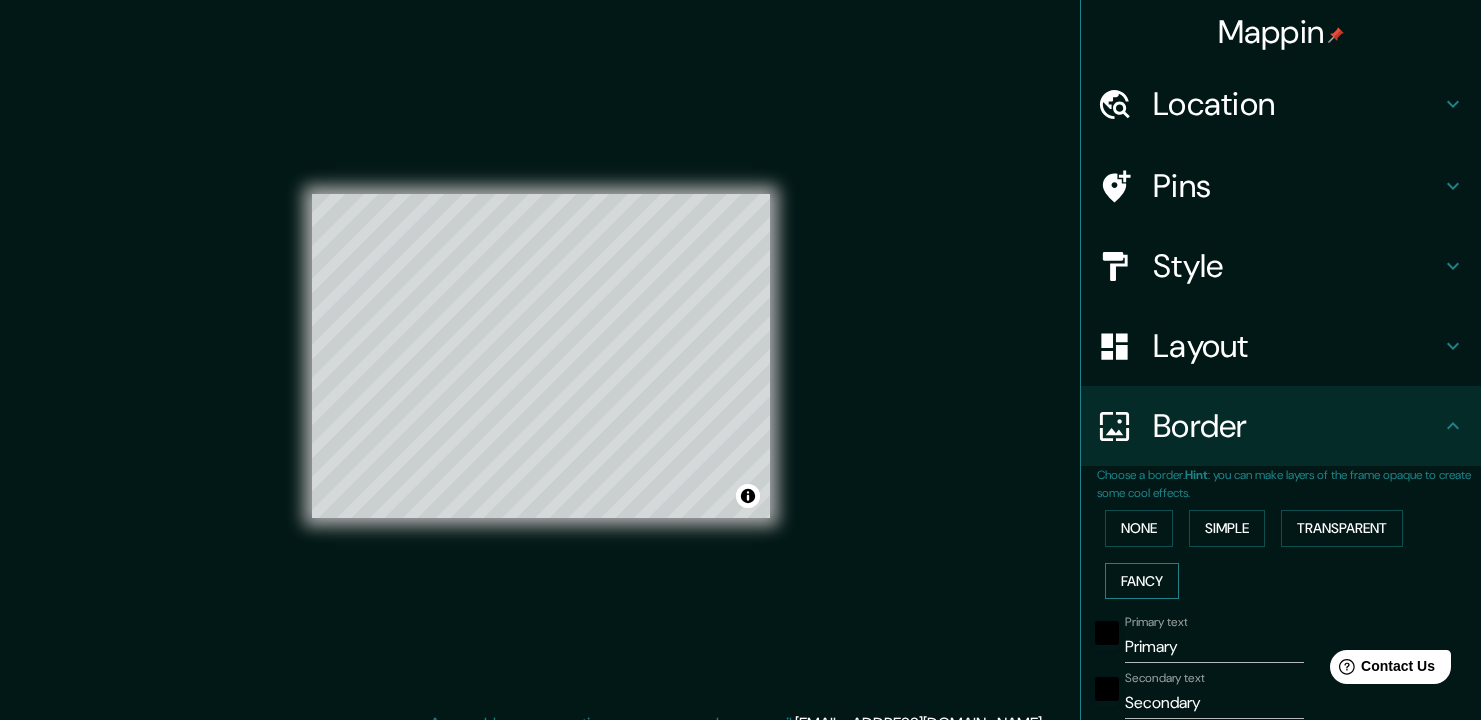 click on "Fancy" at bounding box center [1142, 581] 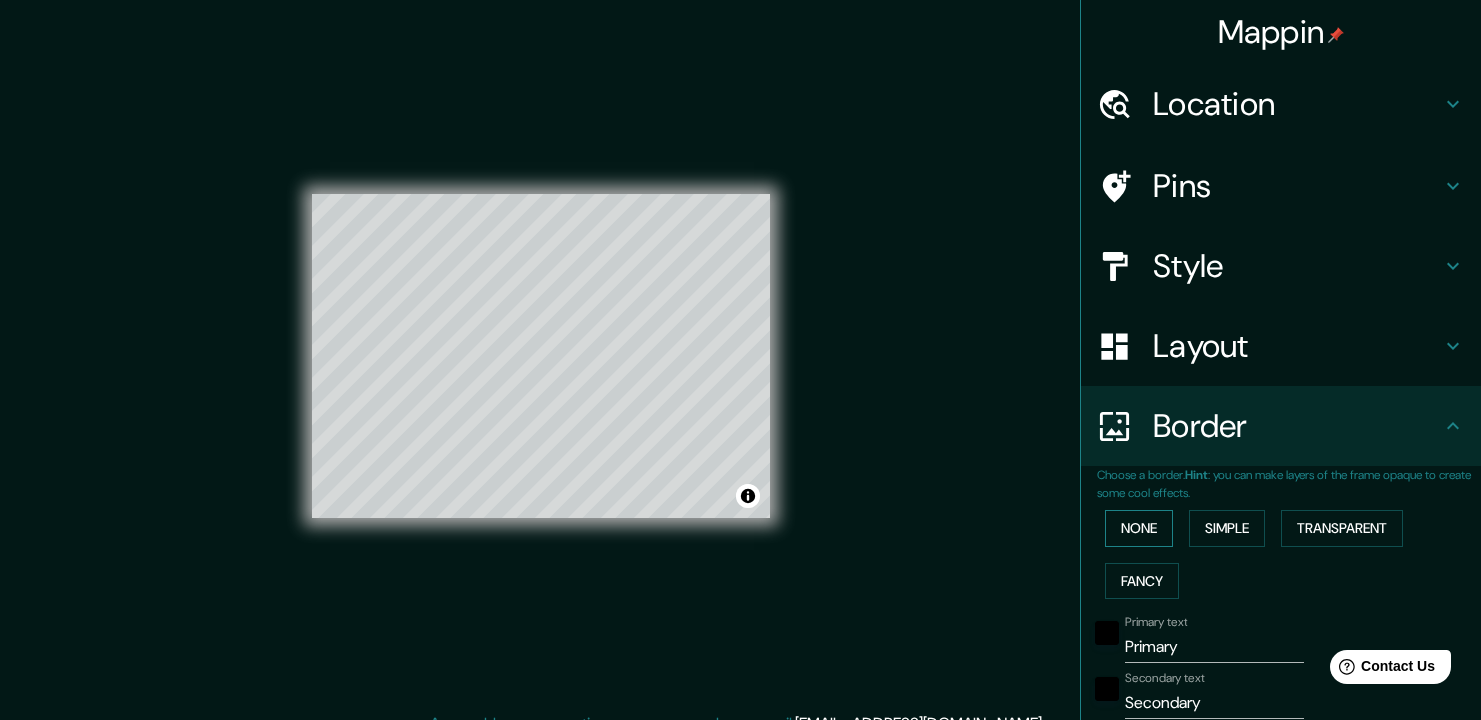 click on "None" at bounding box center (1139, 528) 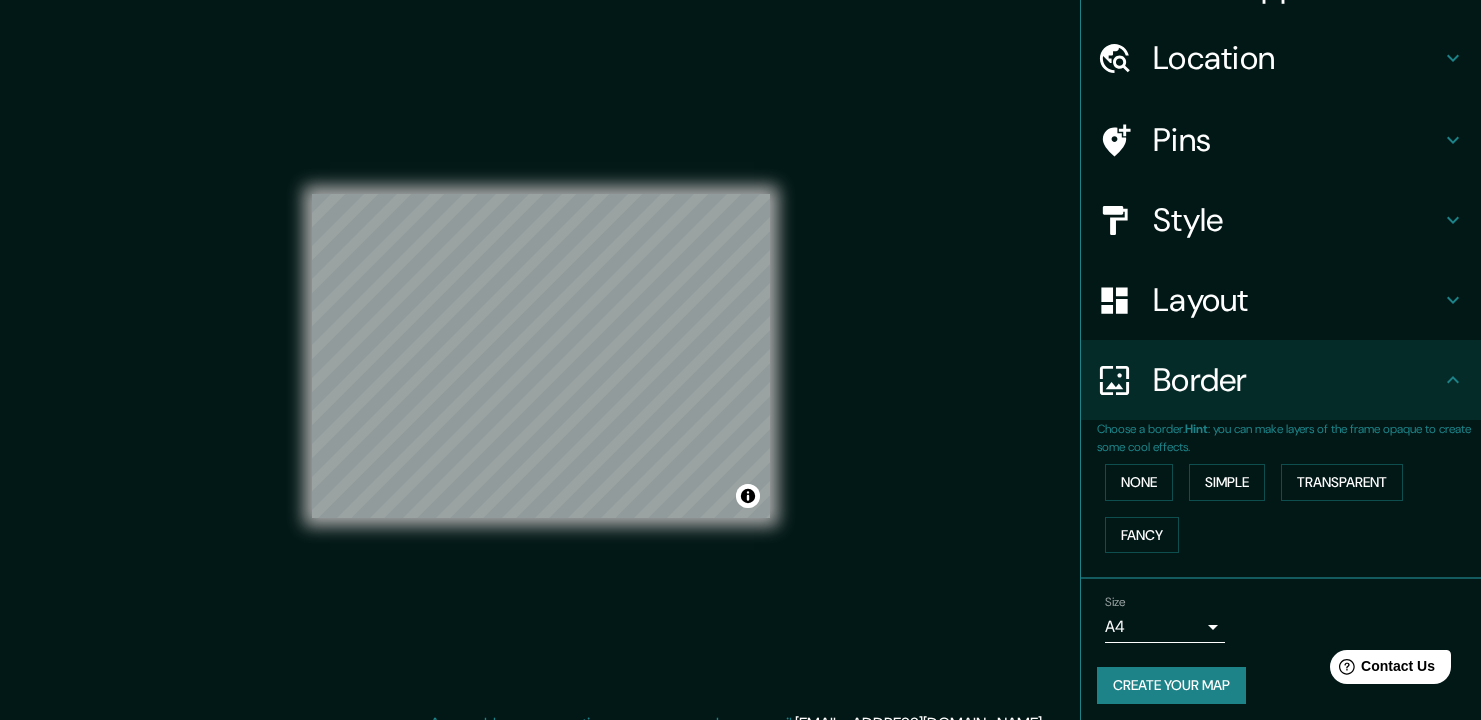 scroll, scrollTop: 53, scrollLeft: 0, axis: vertical 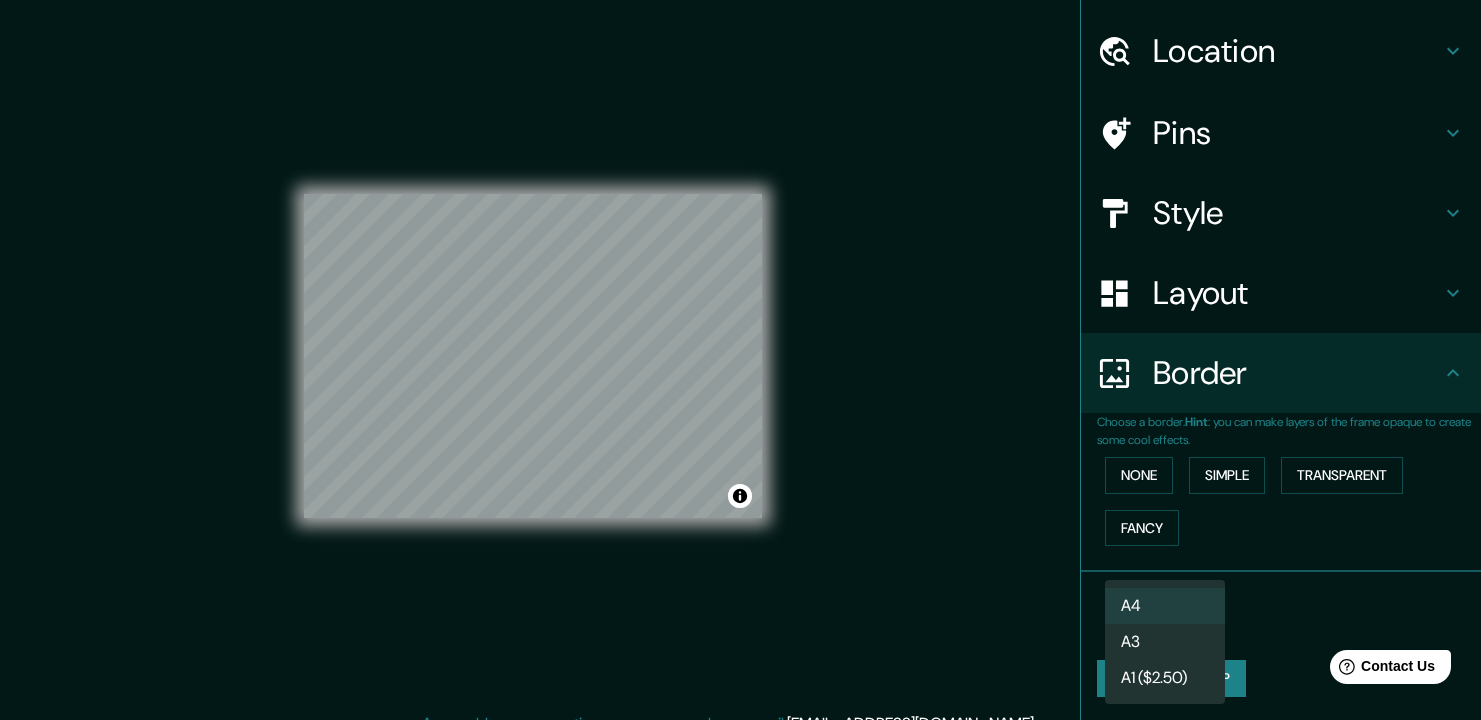 click on "Mappin Location Pins Style Layout Border Choose a border.  Hint : you can make layers of the frame opaque to create some cool effects. None Simple Transparent Fancy Size A4 single Create your map © Mapbox   © OpenStreetMap   Improve this map Any problems, suggestions, or concerns please email    [EMAIL_ADDRESS][DOMAIN_NAME] . . . A4 A3 A1 ($2.50)" at bounding box center [740, 360] 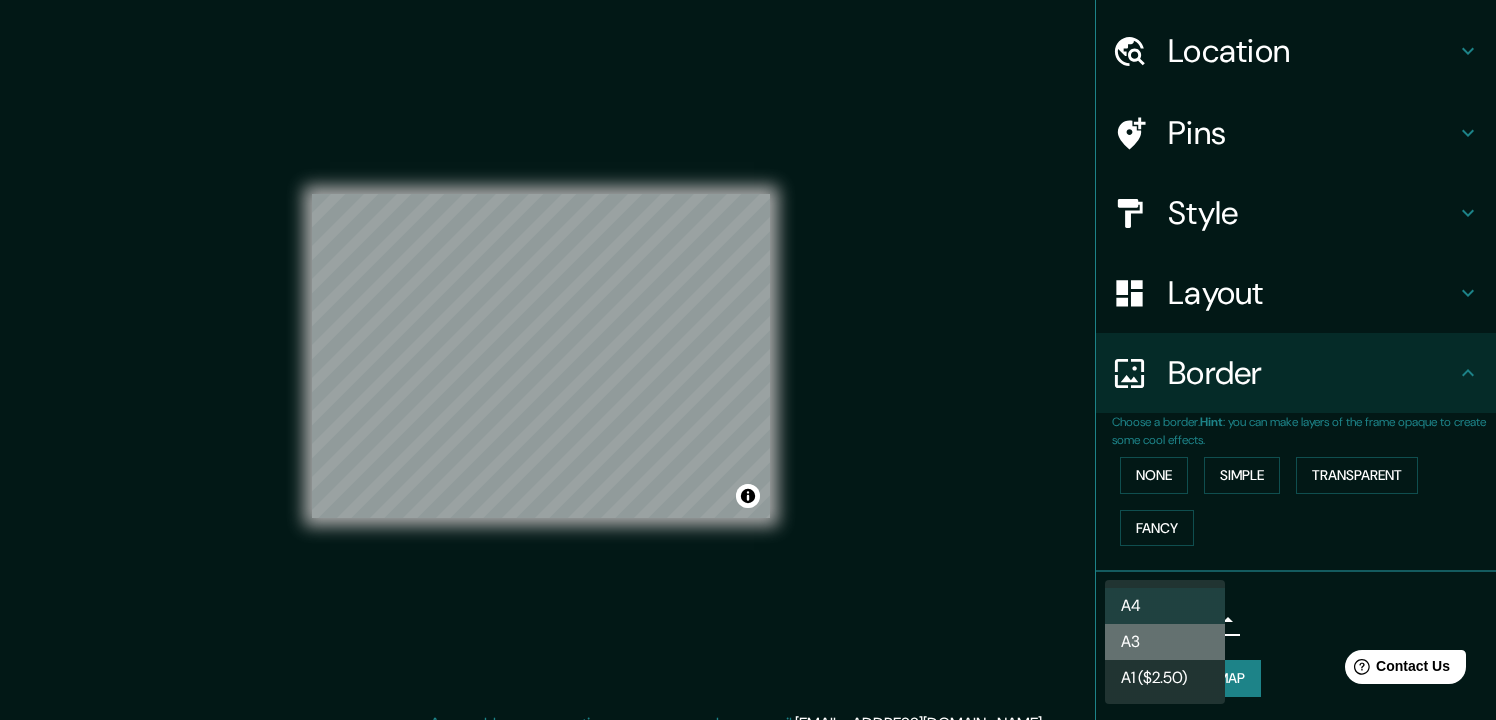click on "A3" at bounding box center (1165, 642) 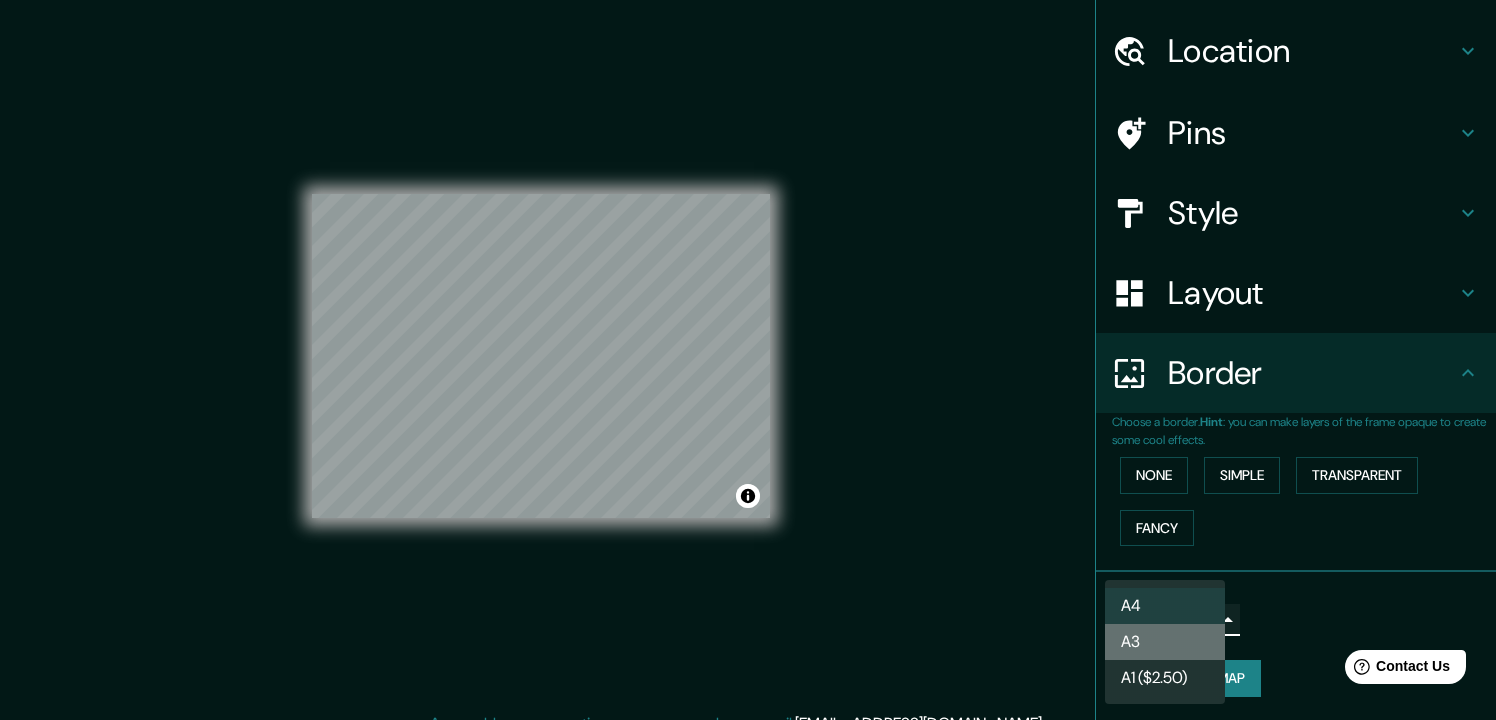 type on "a4" 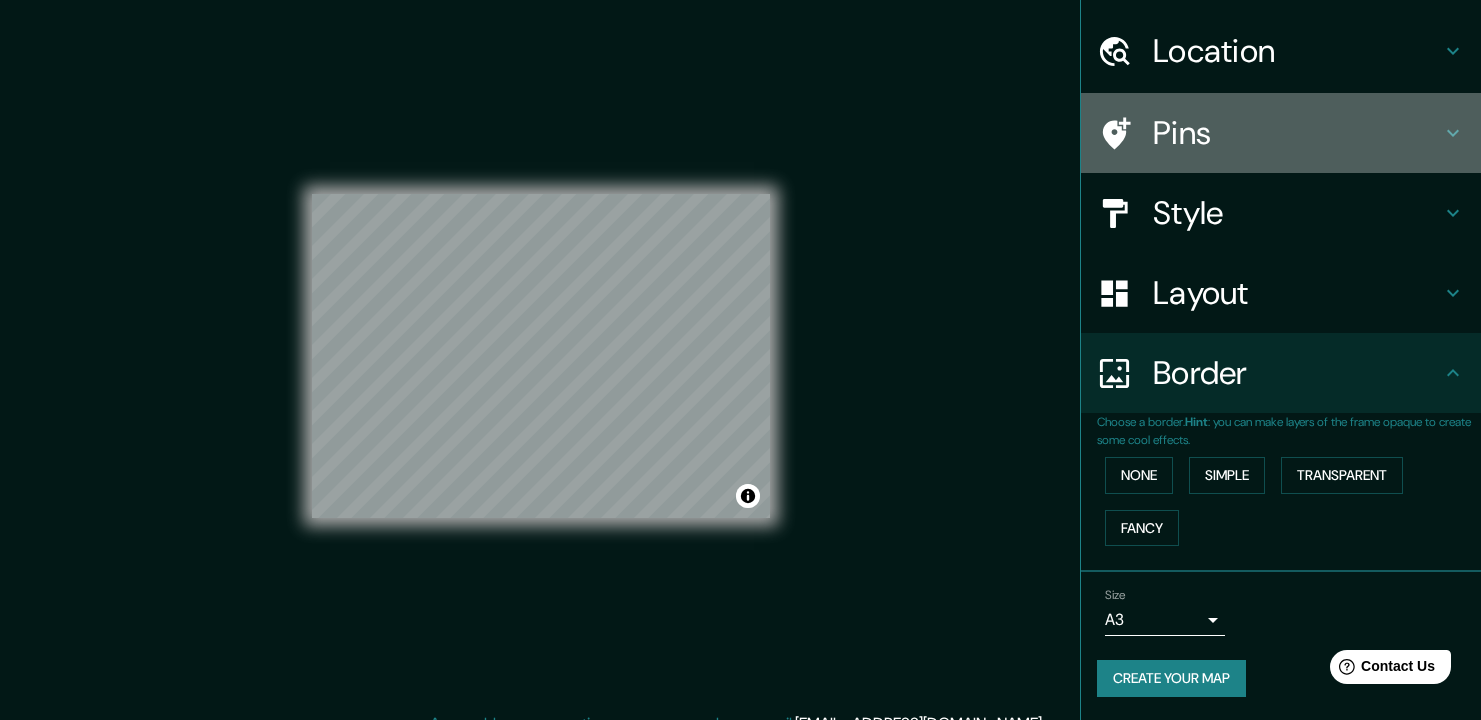 click on "Pins" at bounding box center (1297, 133) 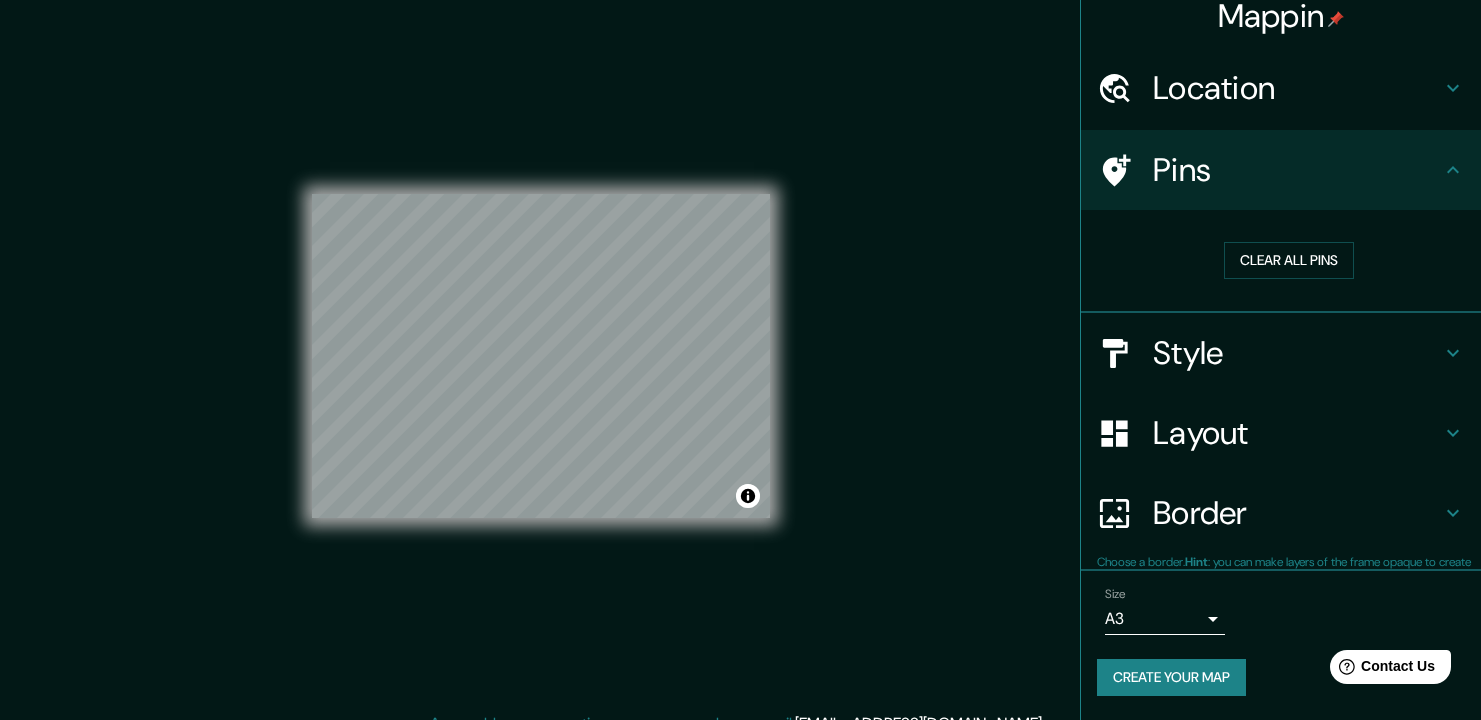 scroll, scrollTop: 15, scrollLeft: 0, axis: vertical 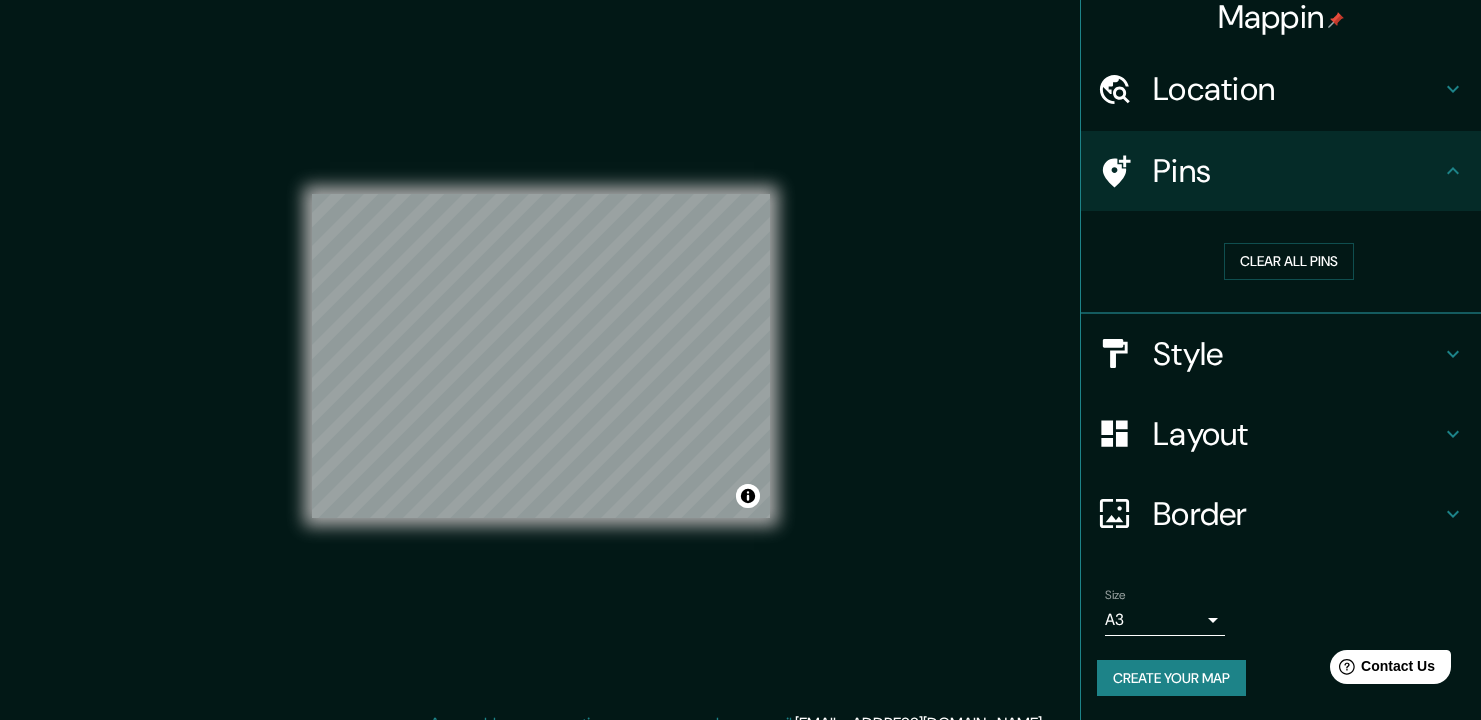 click on "Style" at bounding box center (1297, 354) 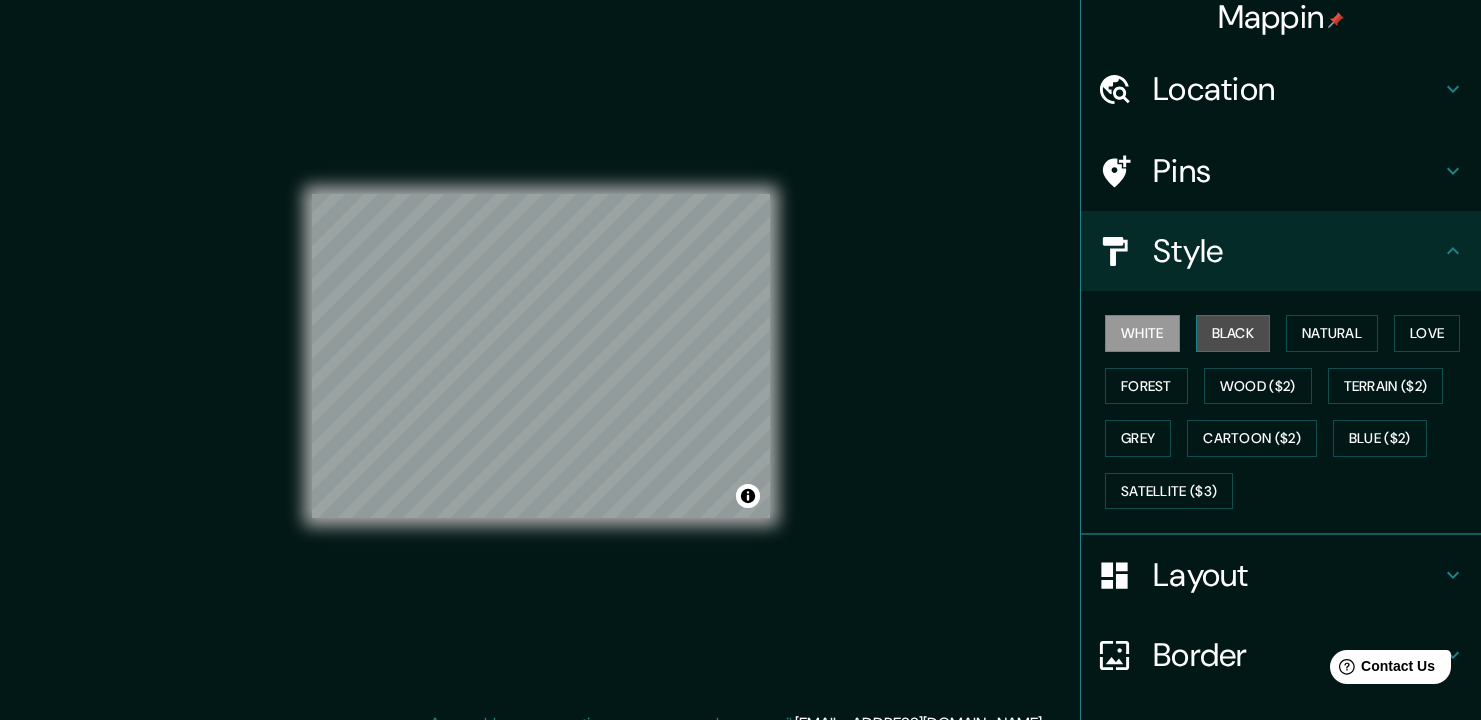 click on "Black" at bounding box center [1233, 333] 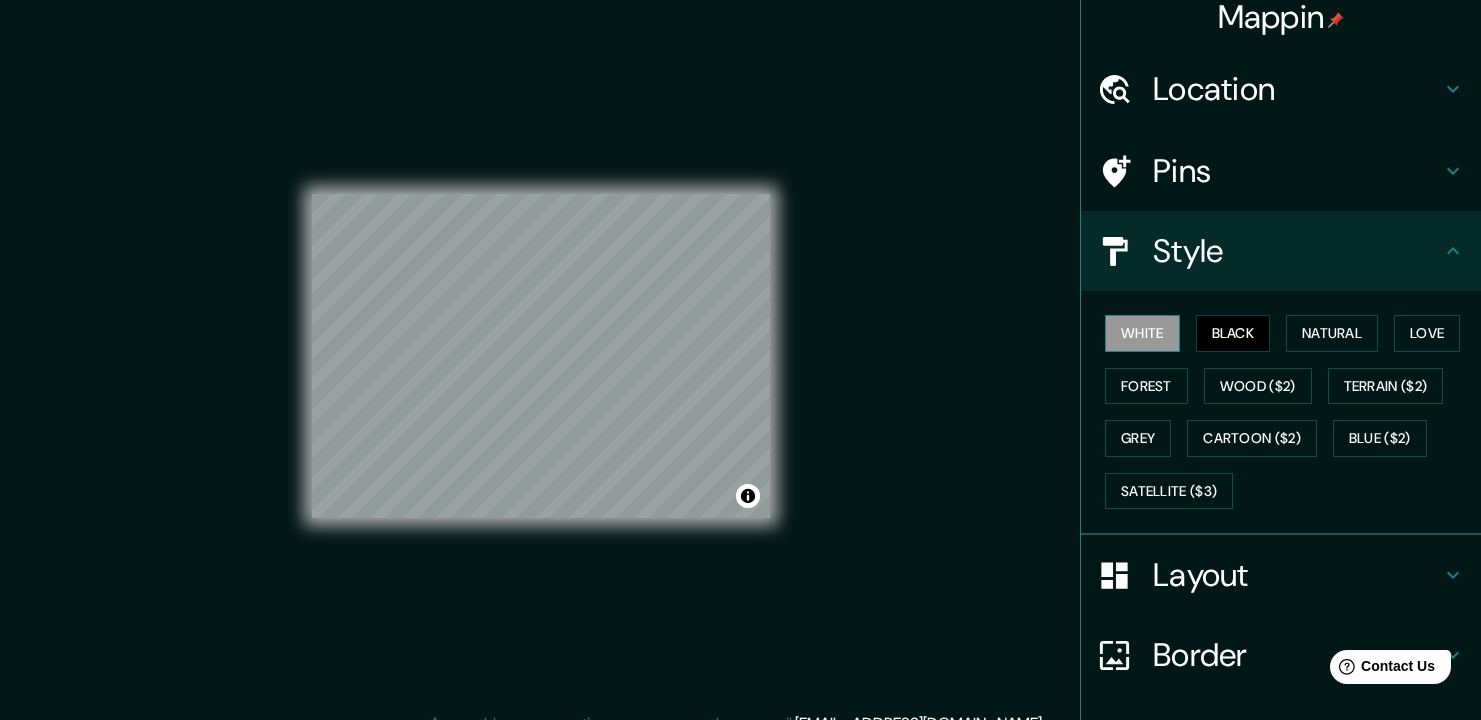 click on "White" at bounding box center (1142, 333) 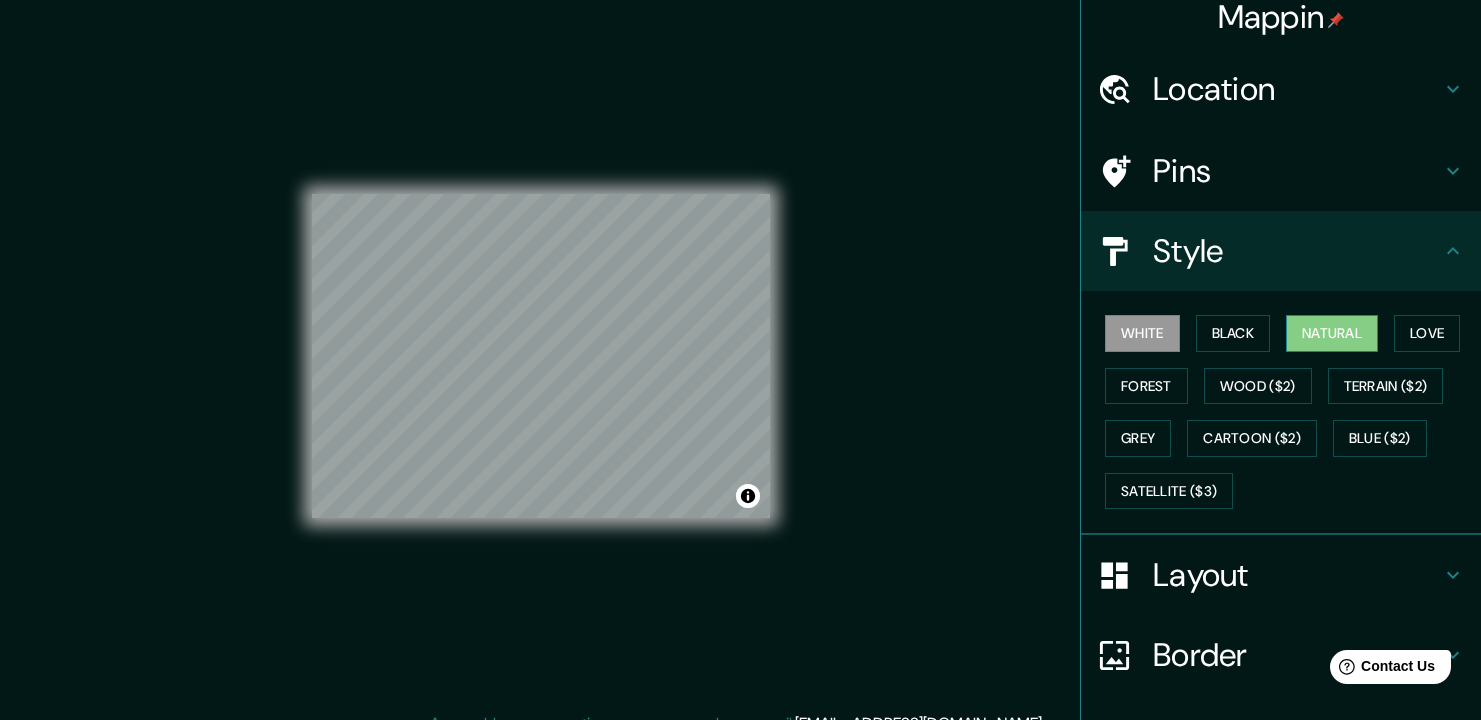 click on "Natural" at bounding box center (1332, 333) 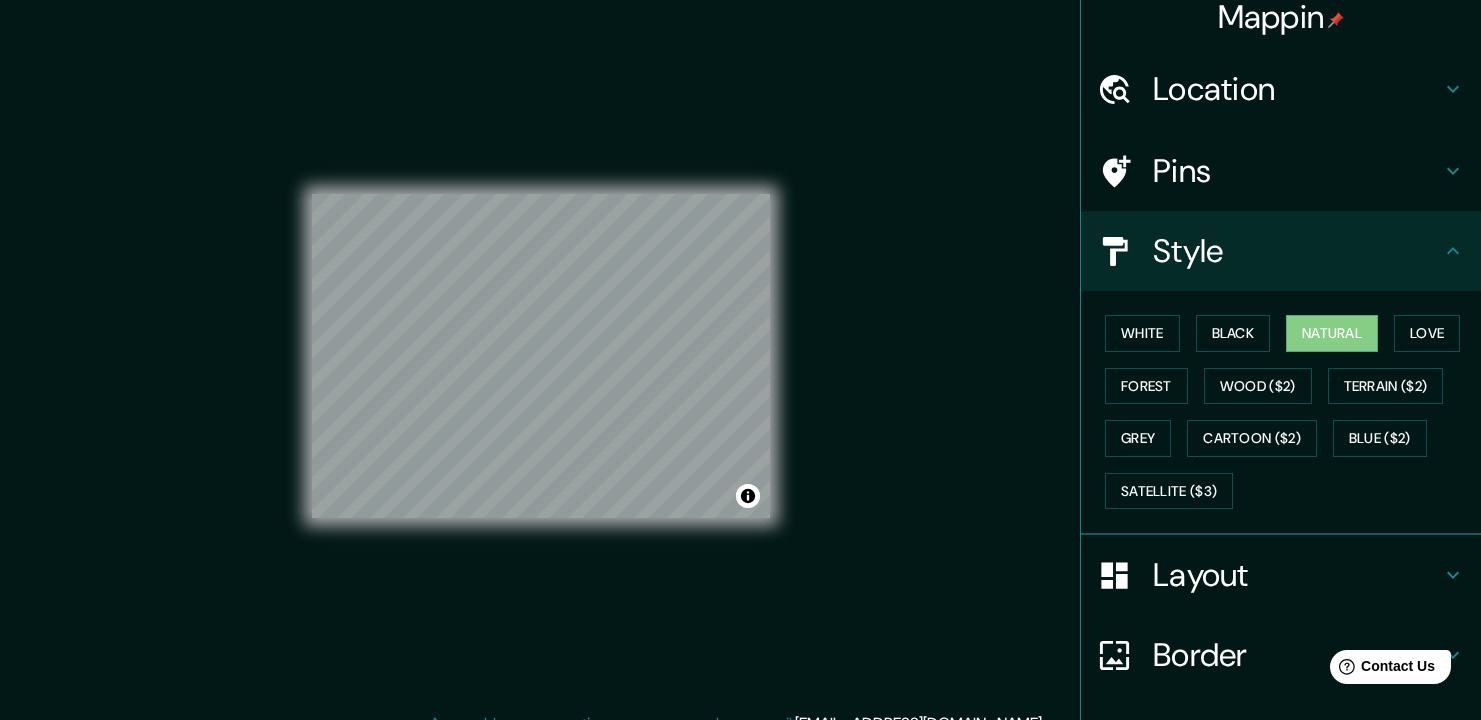 click on "Location" at bounding box center [1297, 89] 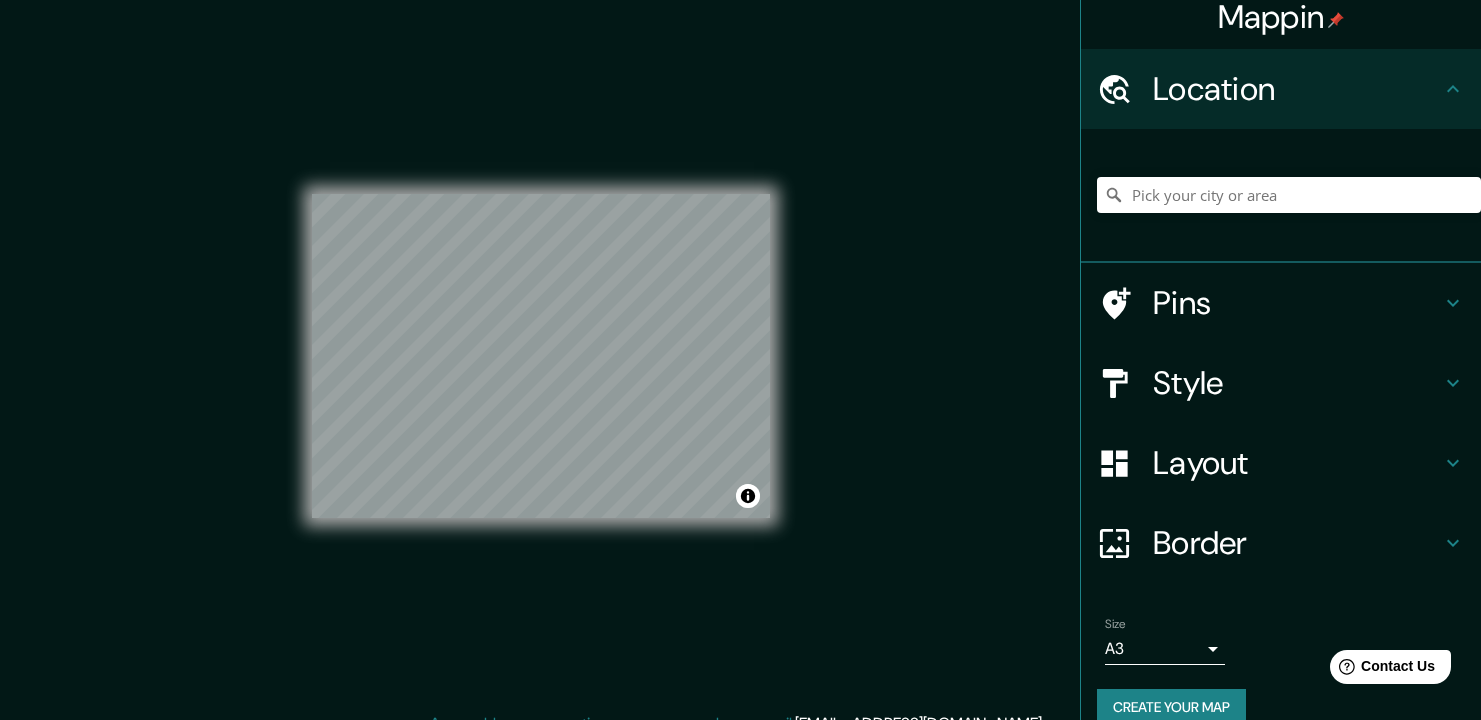 click on "Pins" at bounding box center (1297, 303) 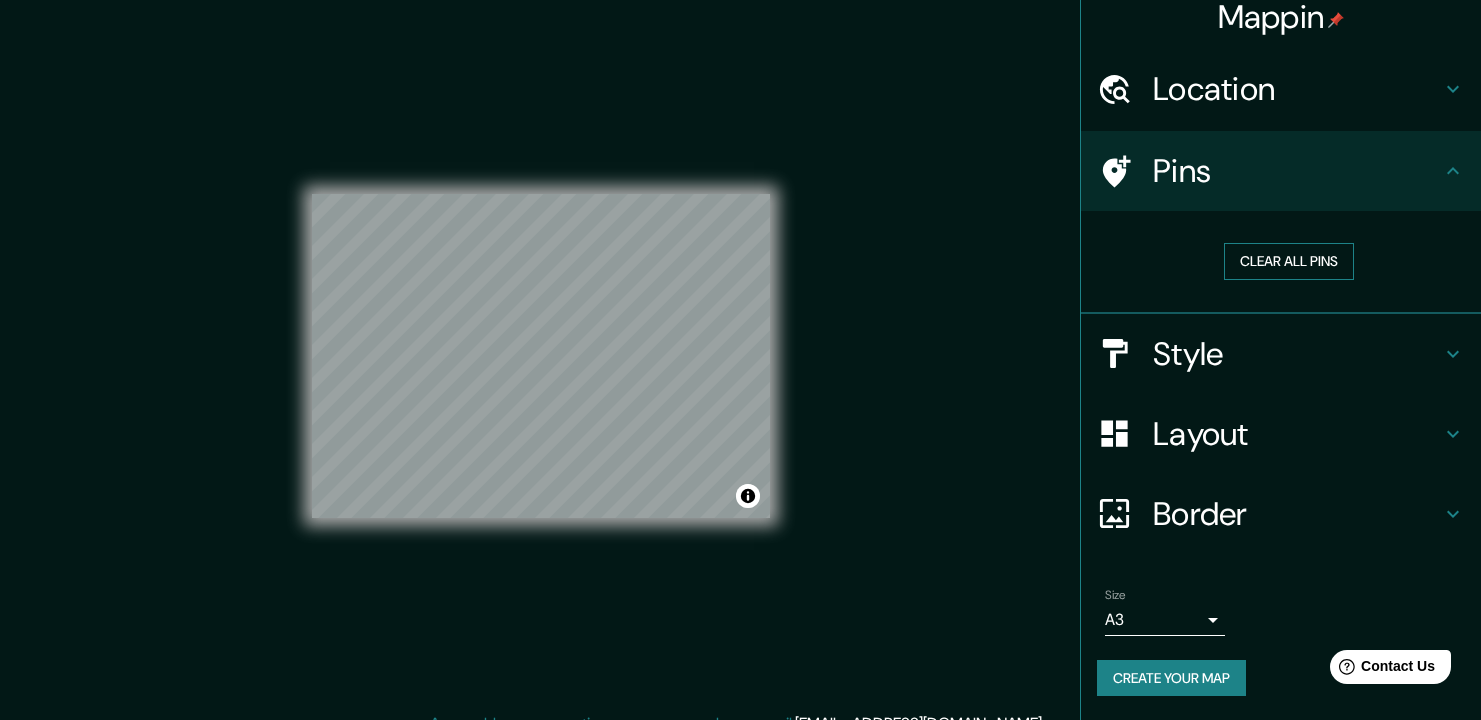 click on "Clear all pins" at bounding box center (1289, 261) 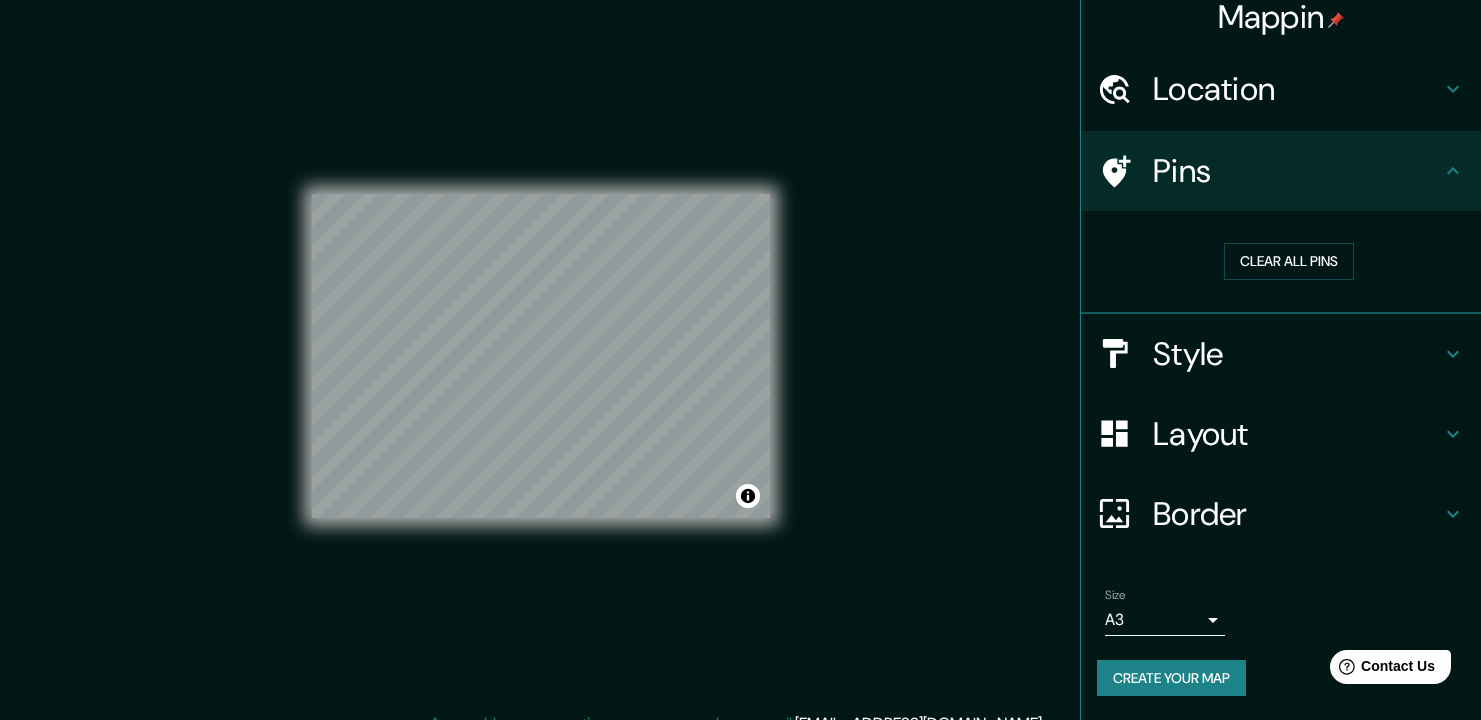 click on "Pins" at bounding box center [1297, 171] 